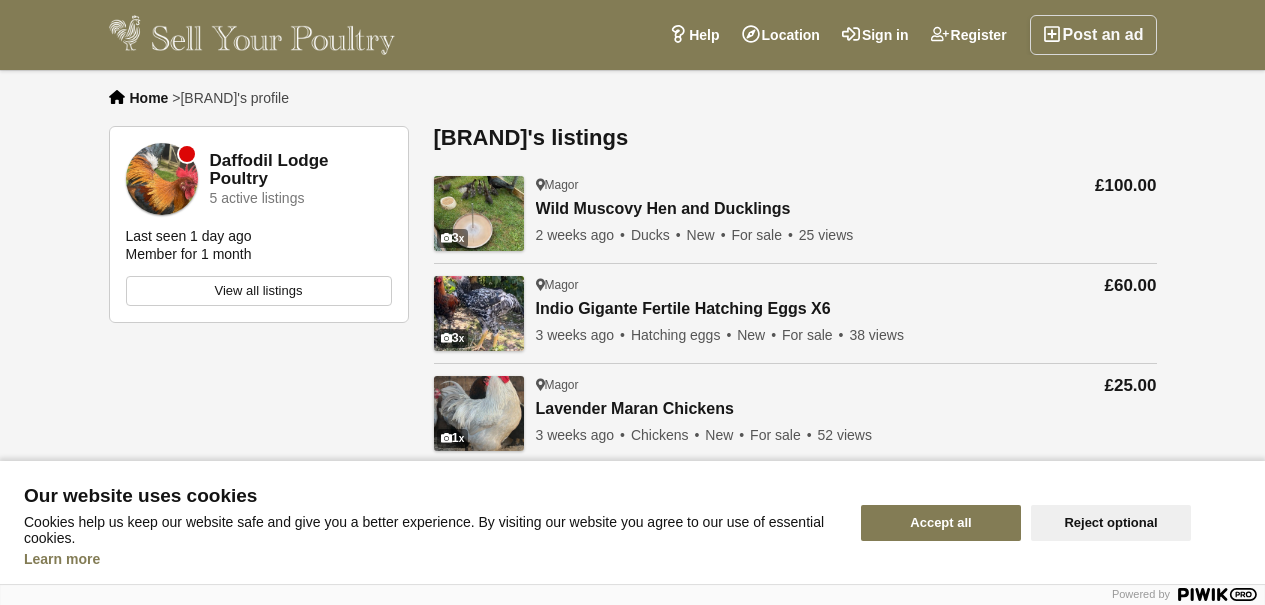 scroll, scrollTop: 0, scrollLeft: 0, axis: both 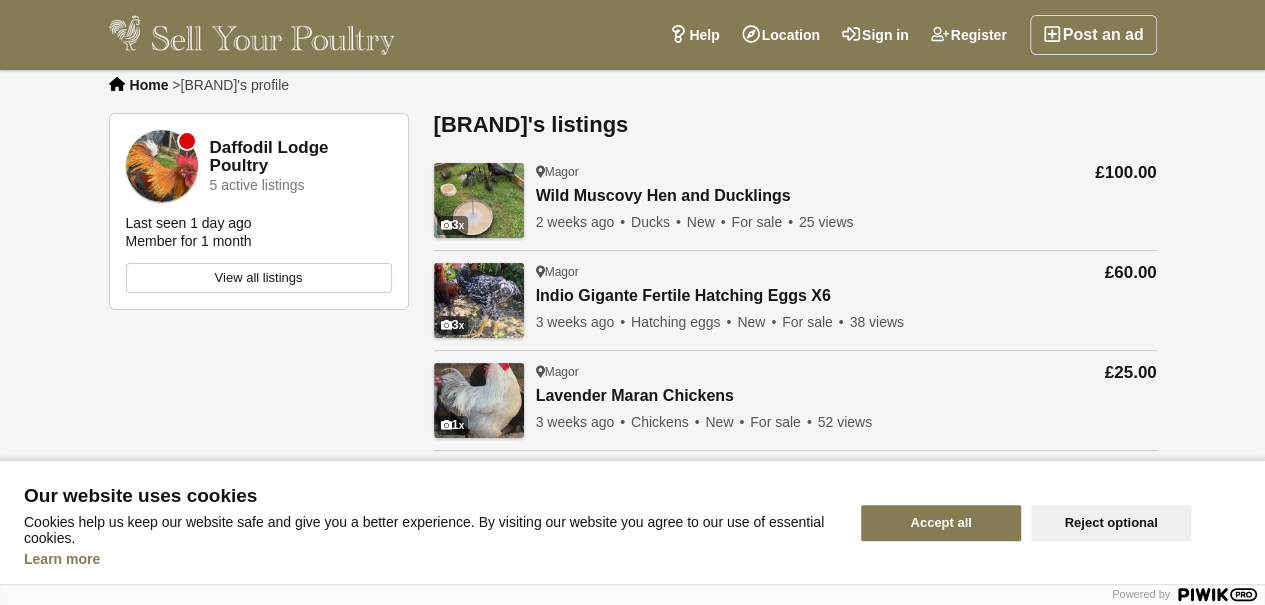 click on "Home" at bounding box center (149, 85) 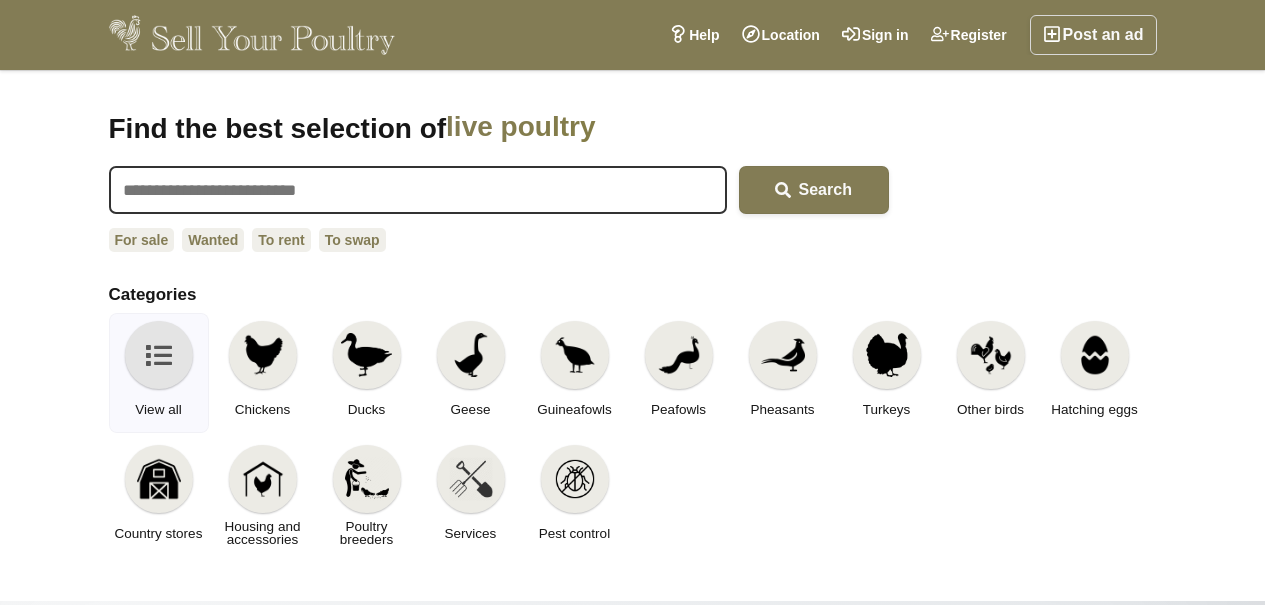 scroll, scrollTop: 0, scrollLeft: 0, axis: both 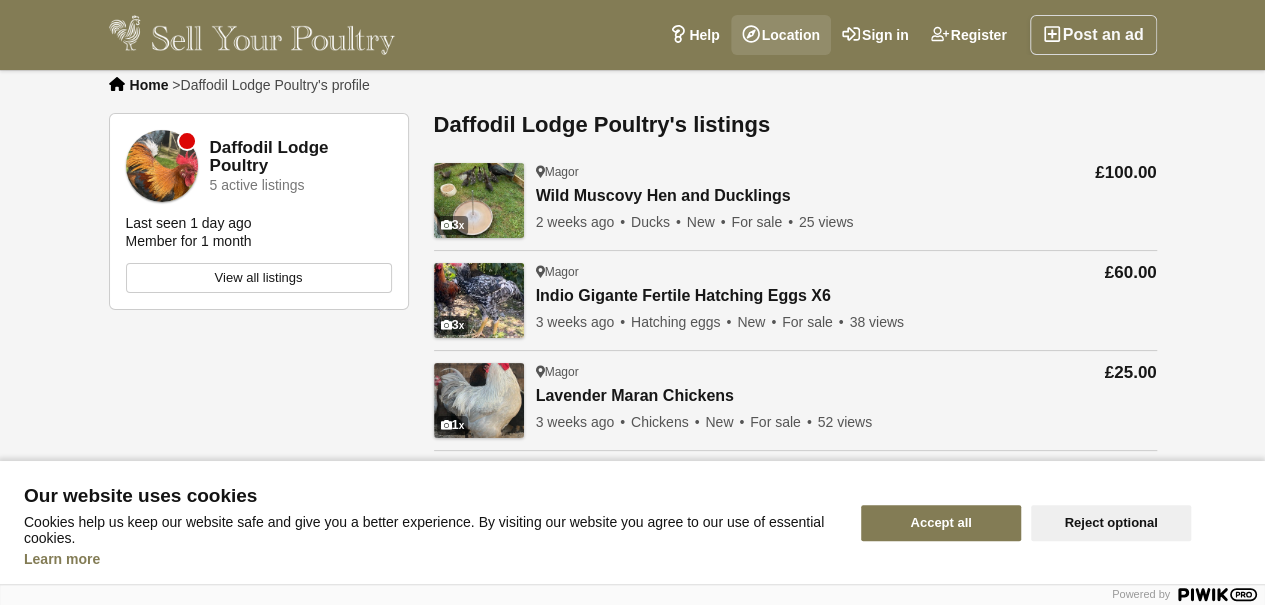 click on "Location" at bounding box center (781, 35) 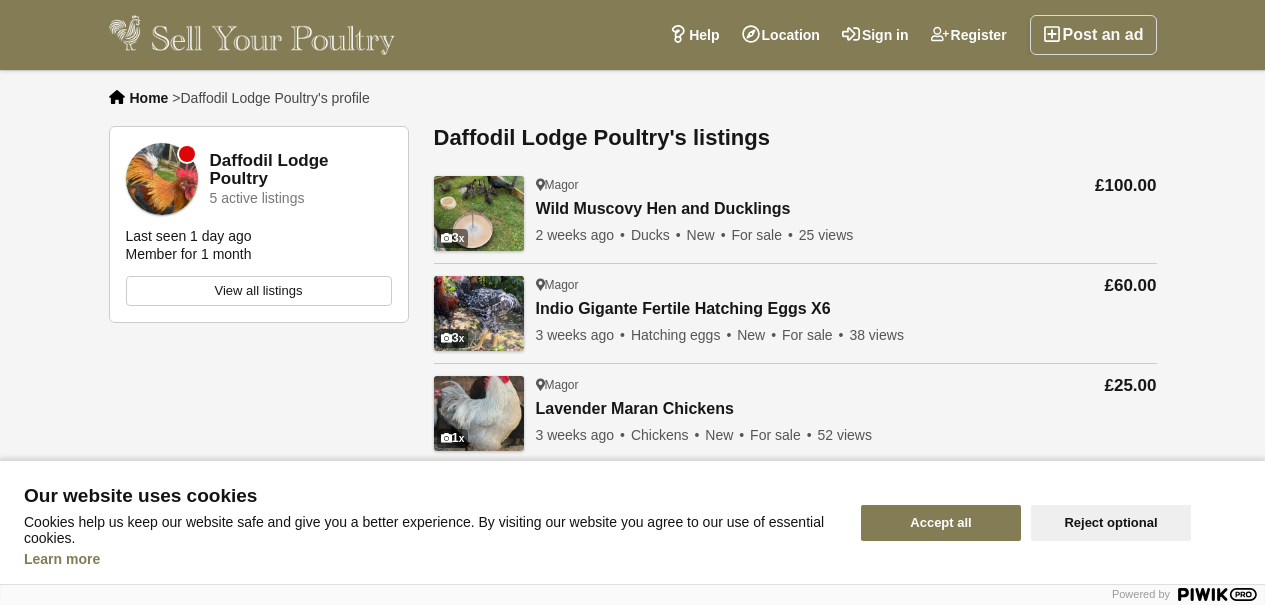 scroll, scrollTop: 13, scrollLeft: 0, axis: vertical 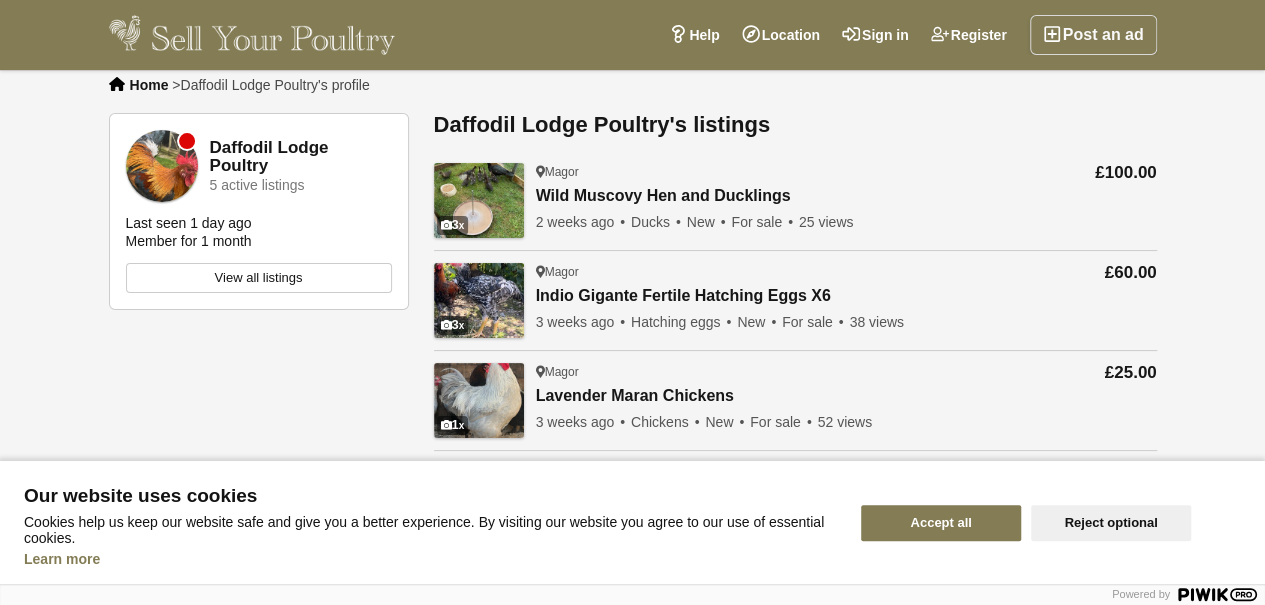 click on "View all listings" at bounding box center (259, 278) 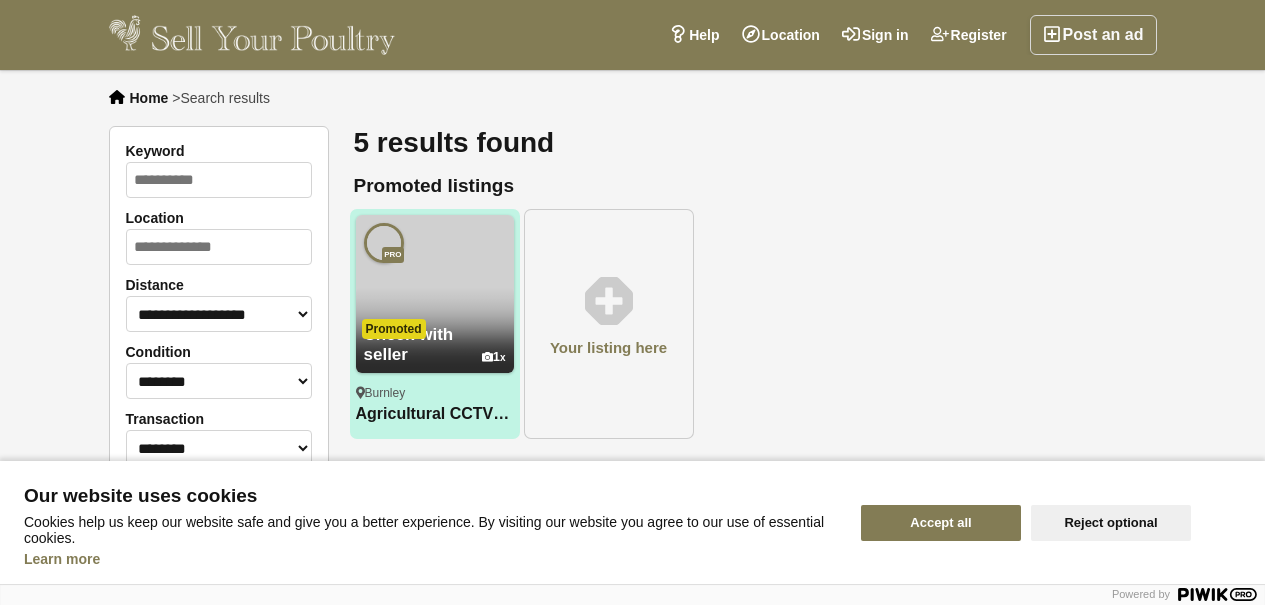 scroll, scrollTop: 0, scrollLeft: 0, axis: both 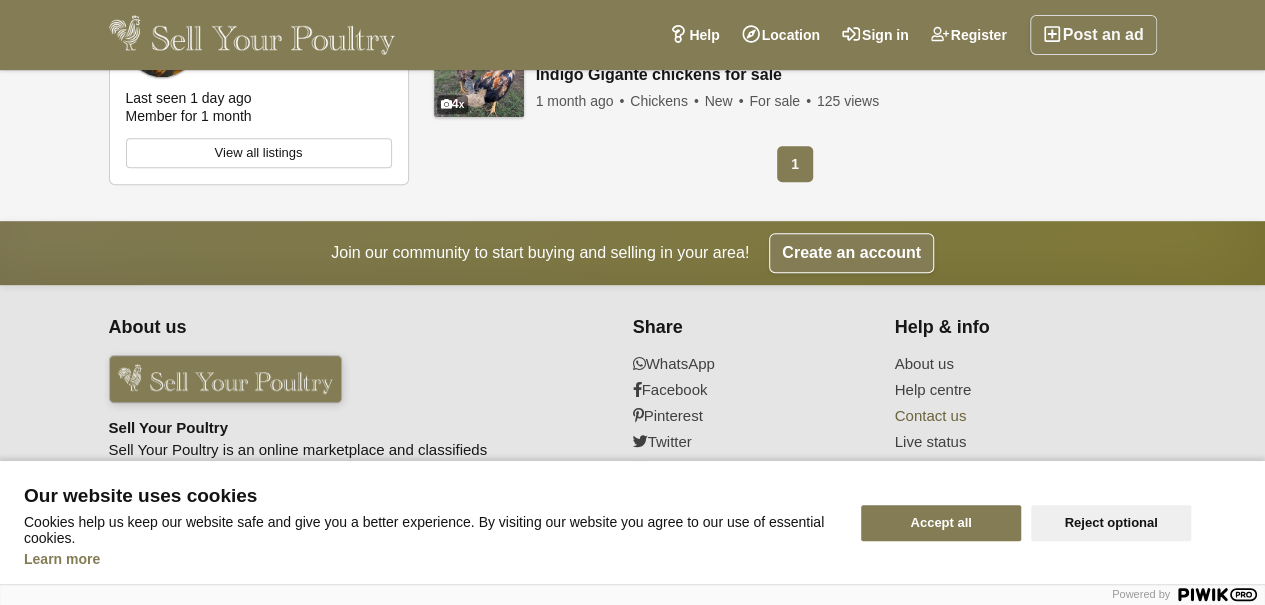 click on "Contact us" at bounding box center [1013, 416] 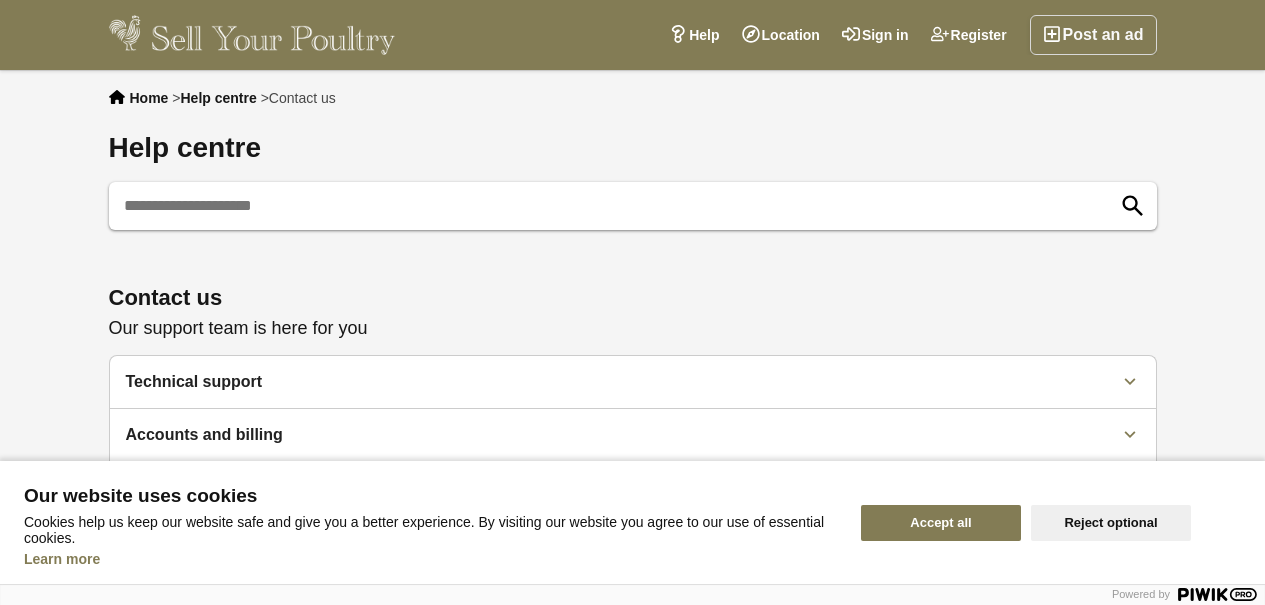 scroll, scrollTop: 0, scrollLeft: 0, axis: both 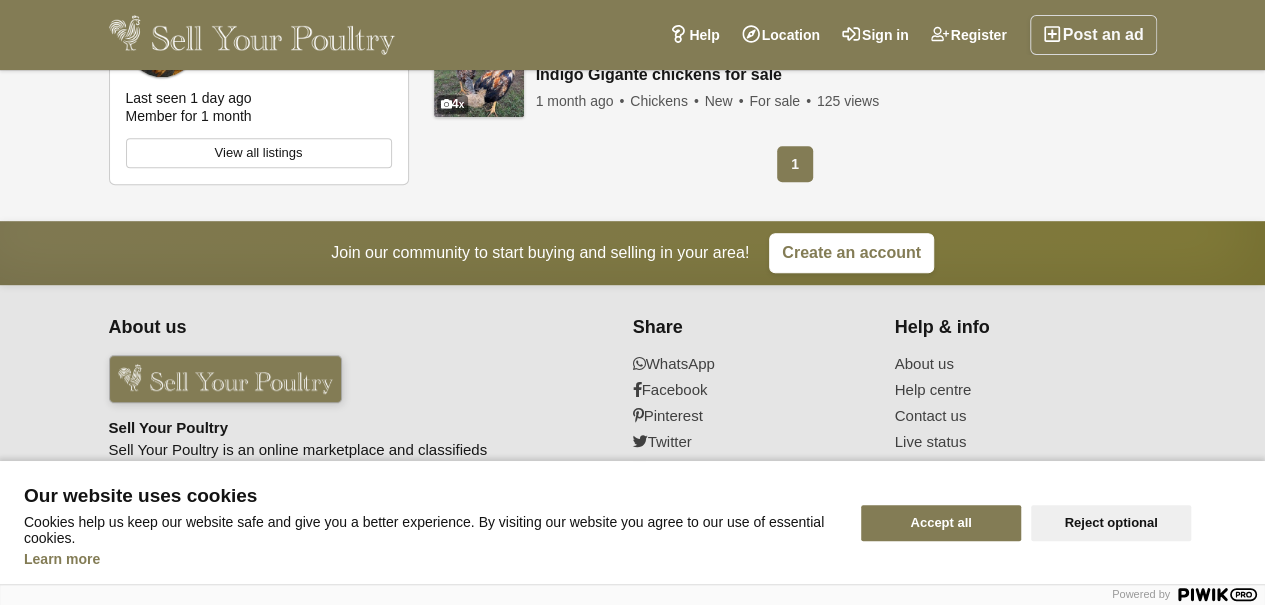 click on "Create an account" at bounding box center [851, 253] 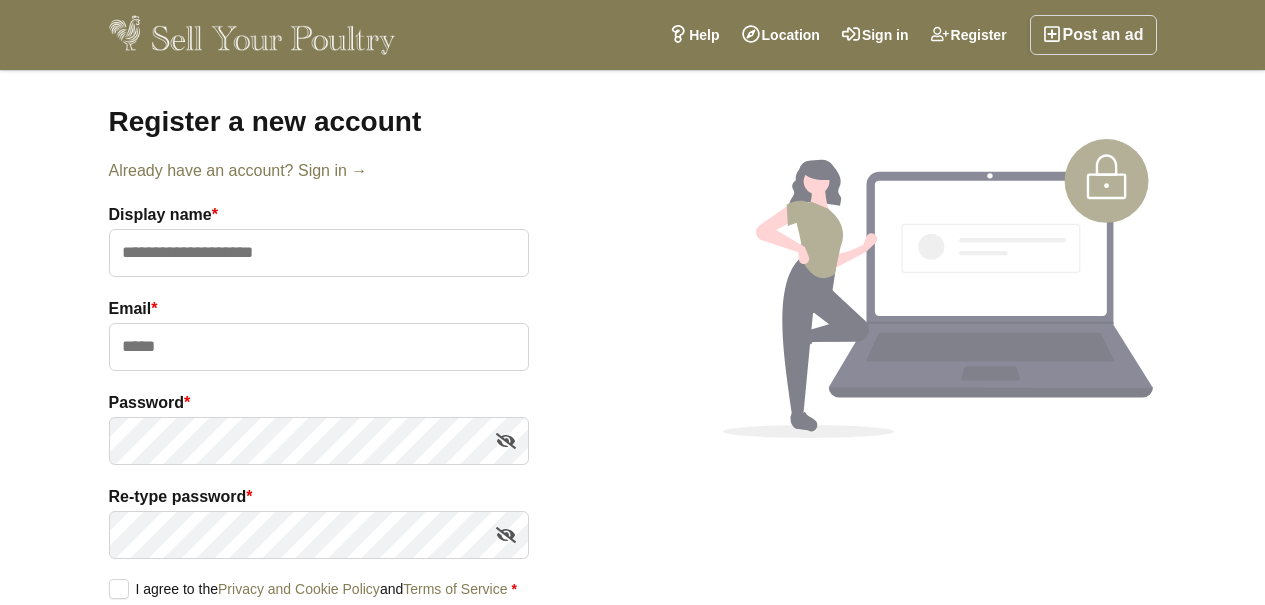scroll, scrollTop: 0, scrollLeft: 0, axis: both 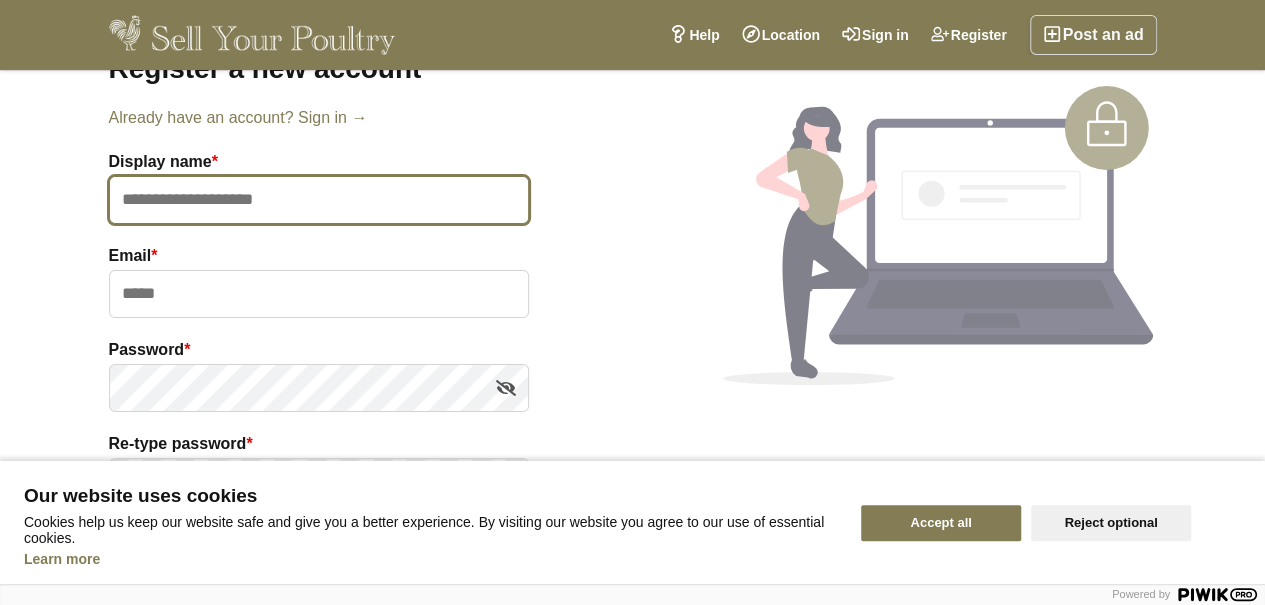 click at bounding box center (319, 200) 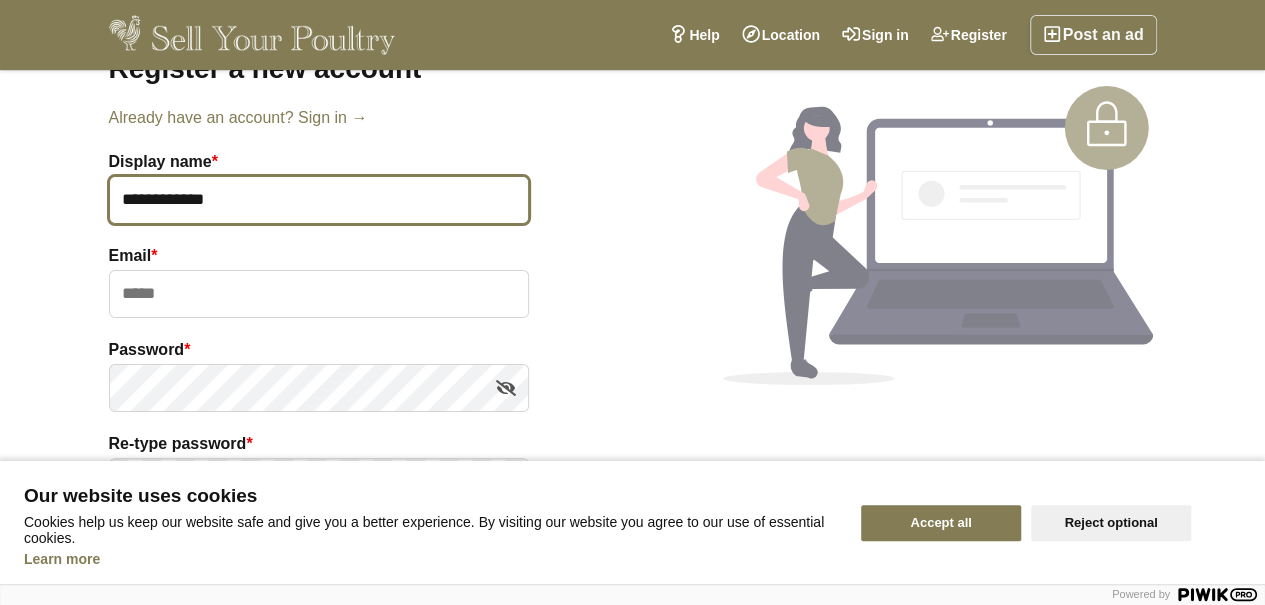 type on "**********" 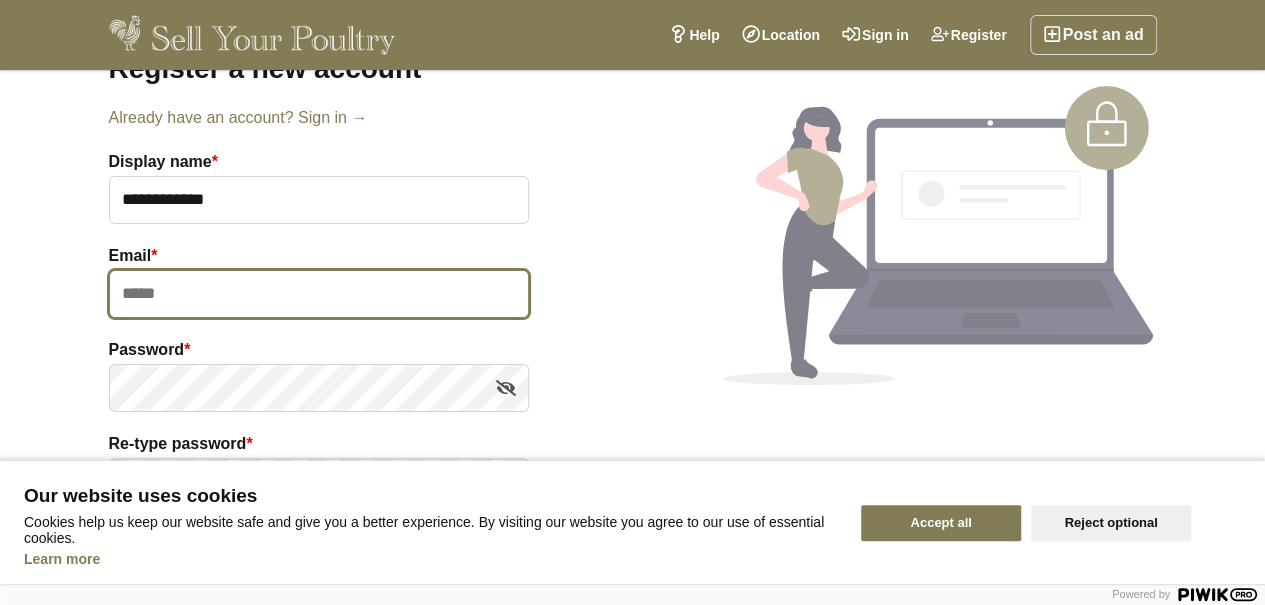 click at bounding box center (319, 294) 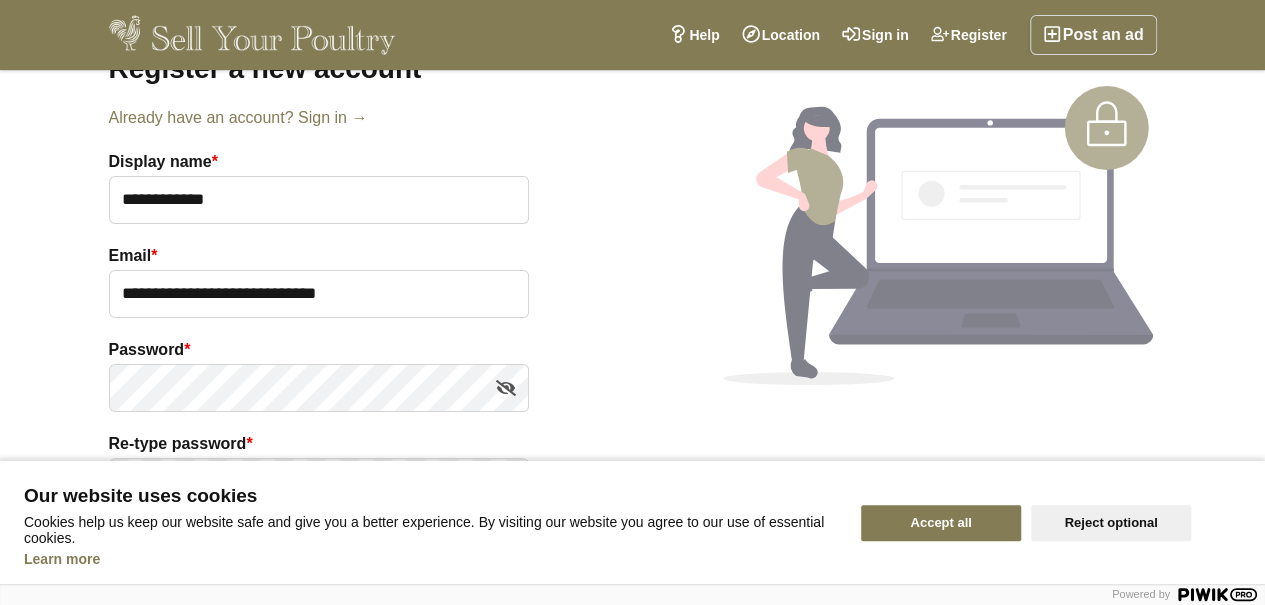 click on "Re-type password  *" at bounding box center (319, 444) 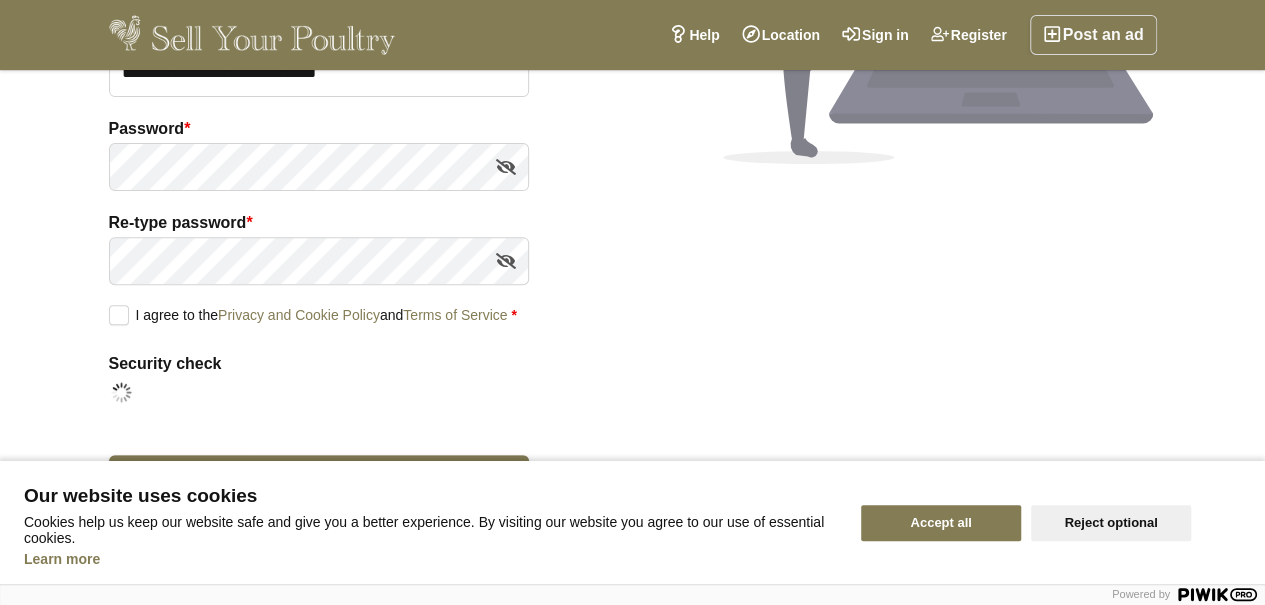 click on "Accept all" at bounding box center (941, 523) 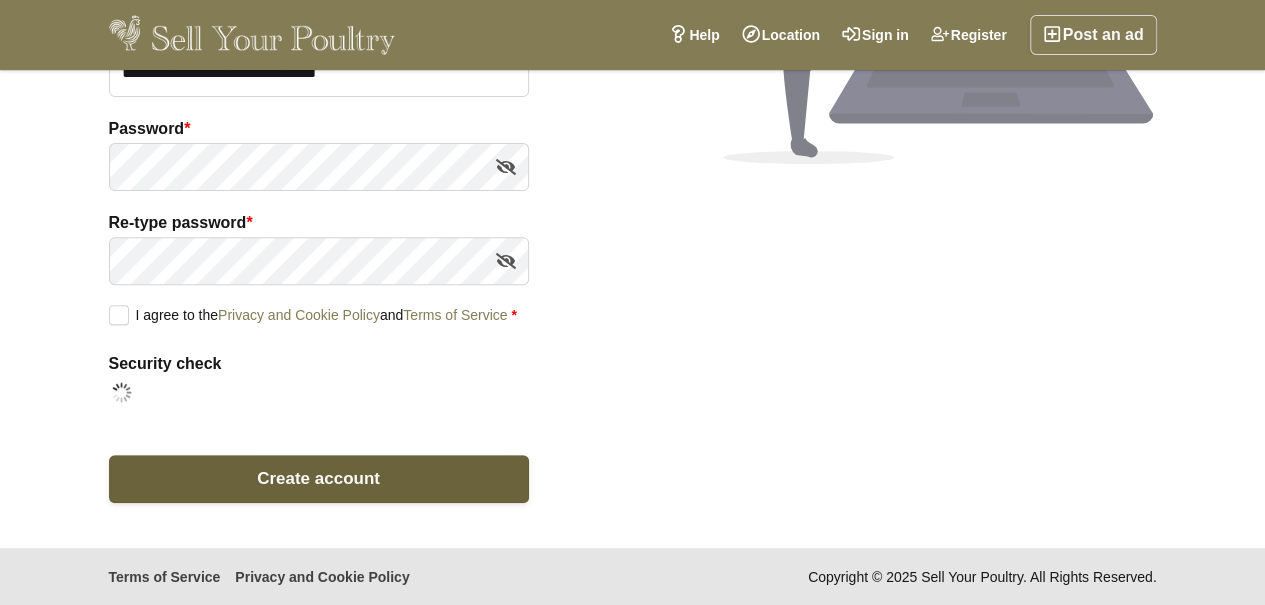 click on "Create account" at bounding box center [318, 478] 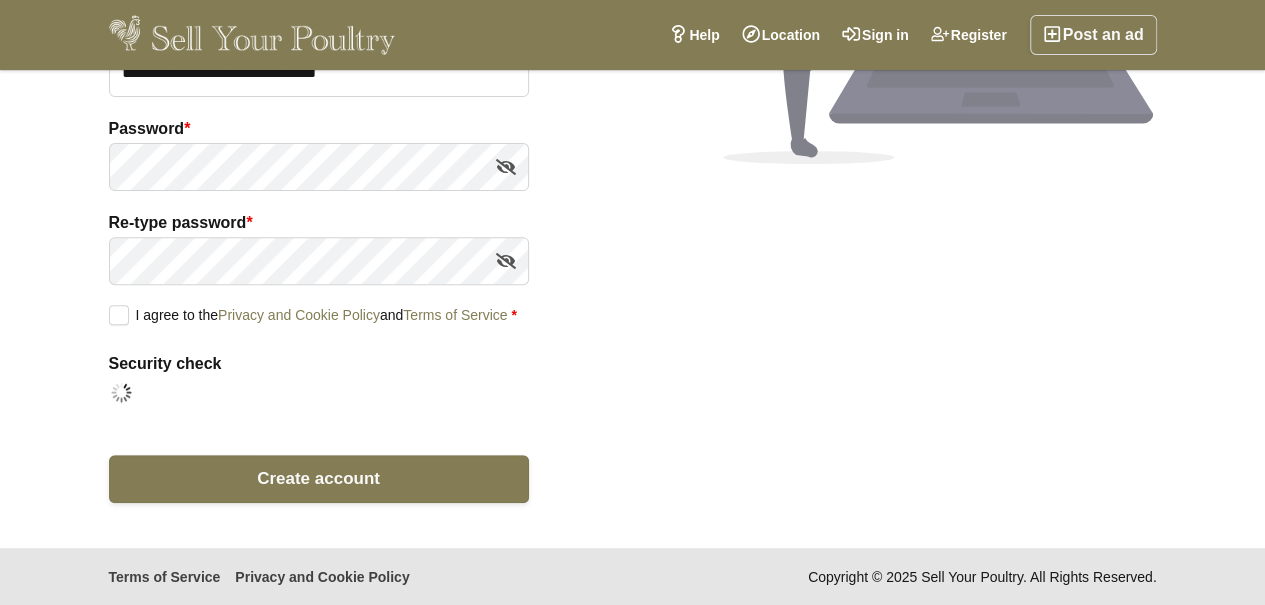 click on "I agree to the  Privacy and Cookie Policy  and  Terms of Service   *" at bounding box center (313, 314) 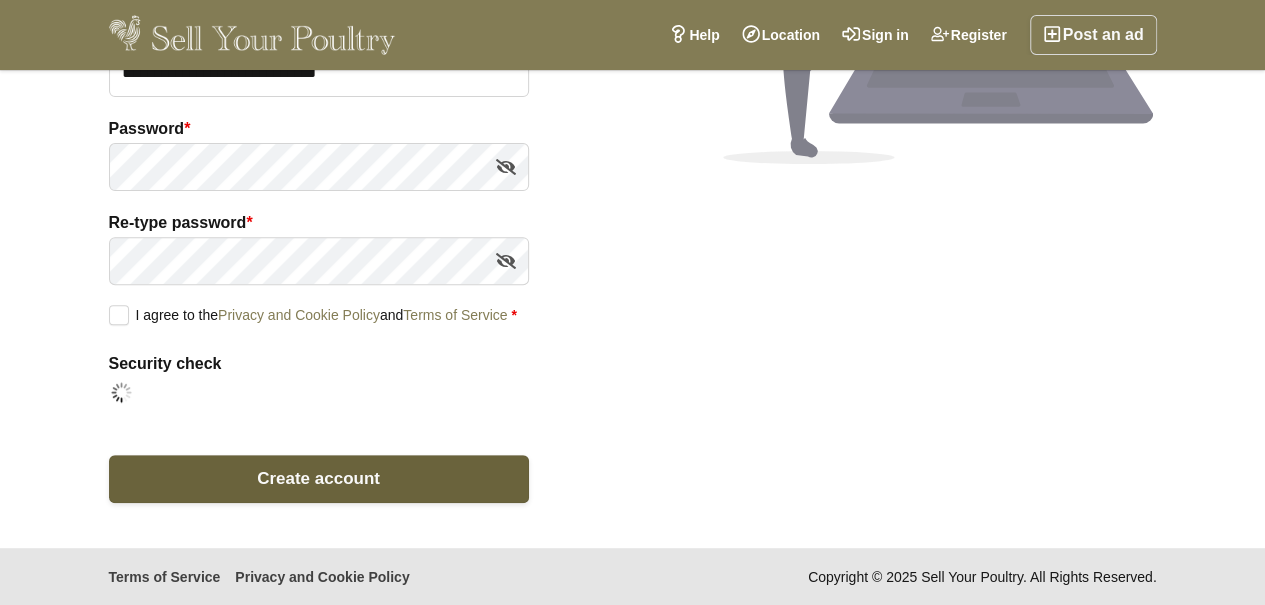 click on "Create account" at bounding box center (318, 478) 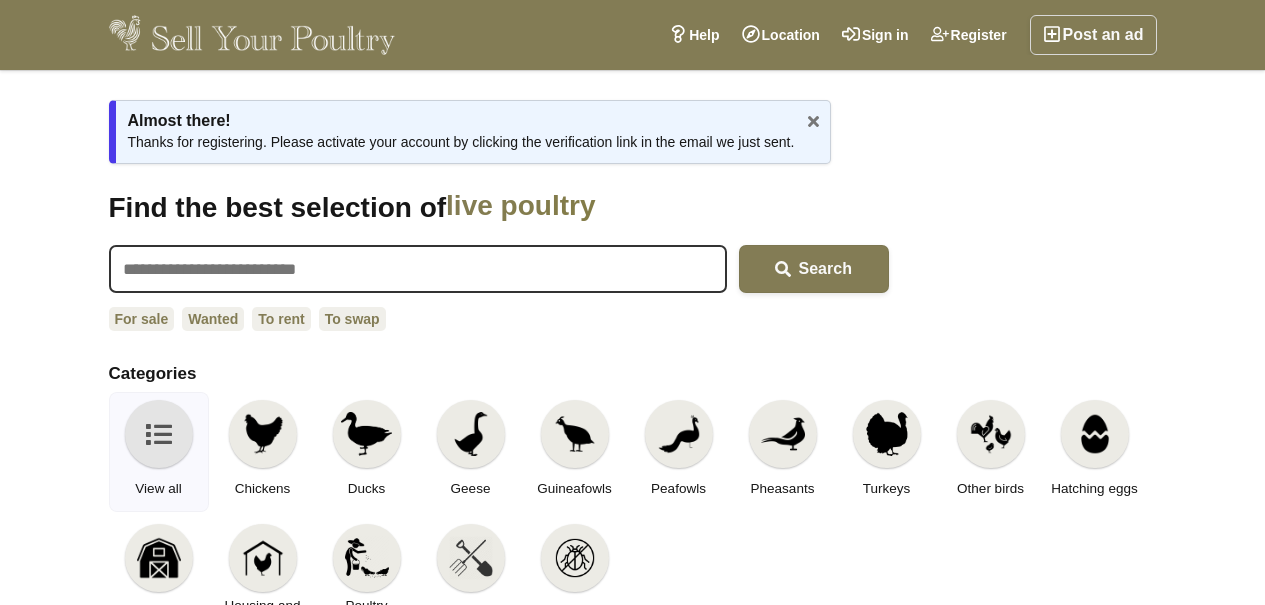 scroll, scrollTop: 0, scrollLeft: 0, axis: both 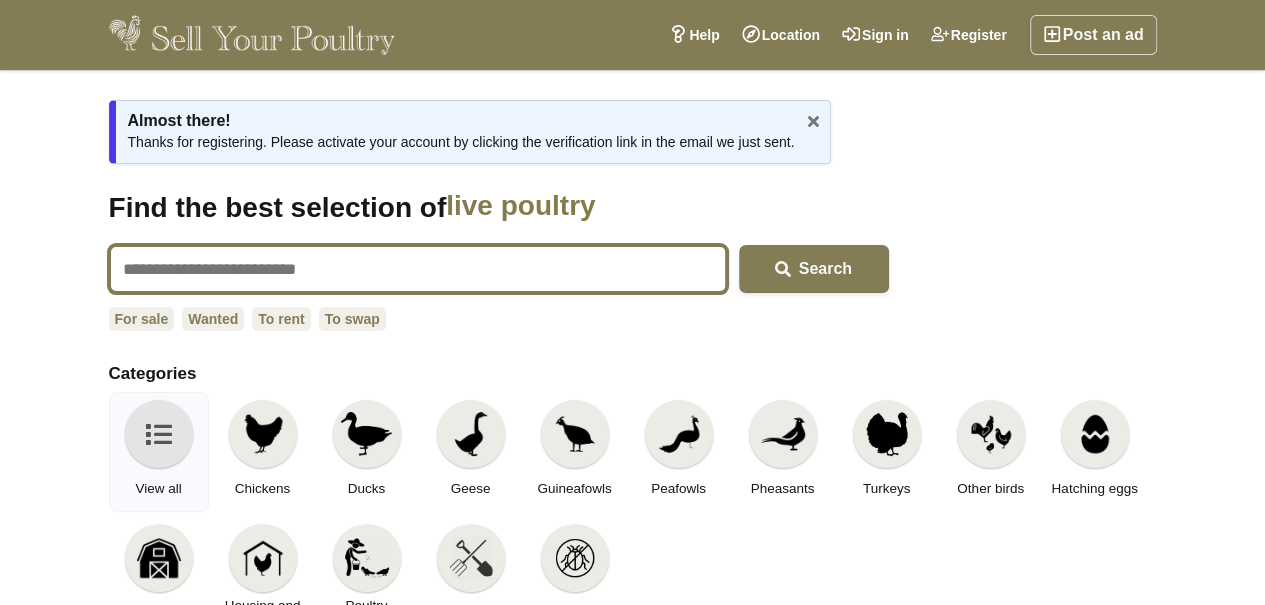 click at bounding box center [418, 269] 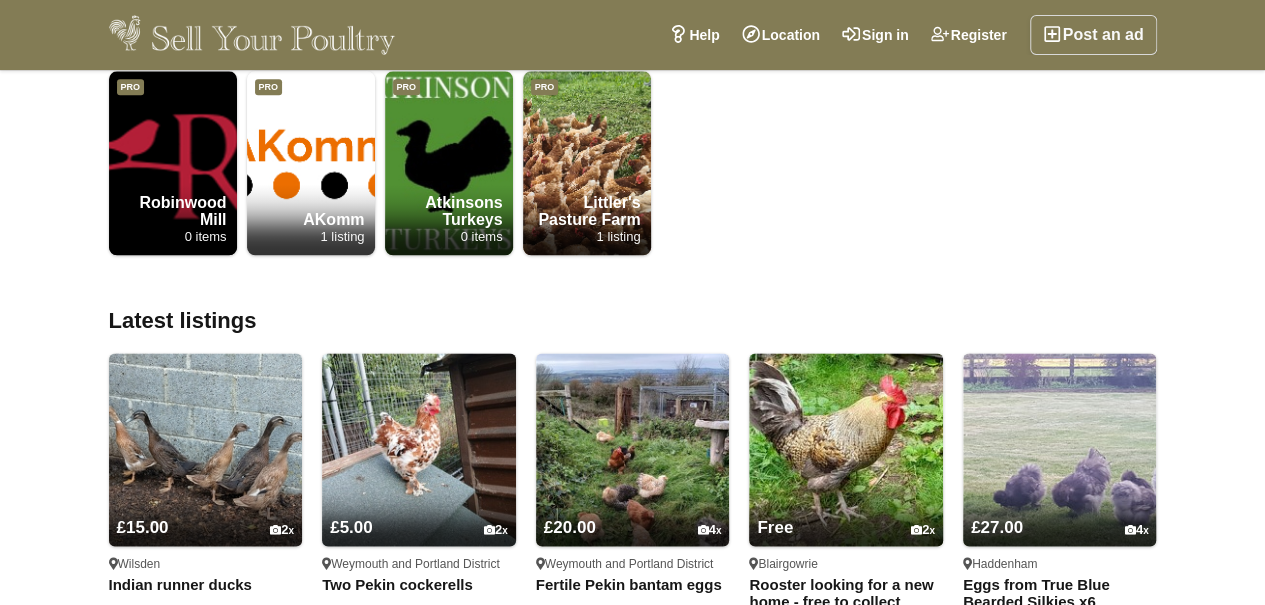 scroll, scrollTop: 984, scrollLeft: 0, axis: vertical 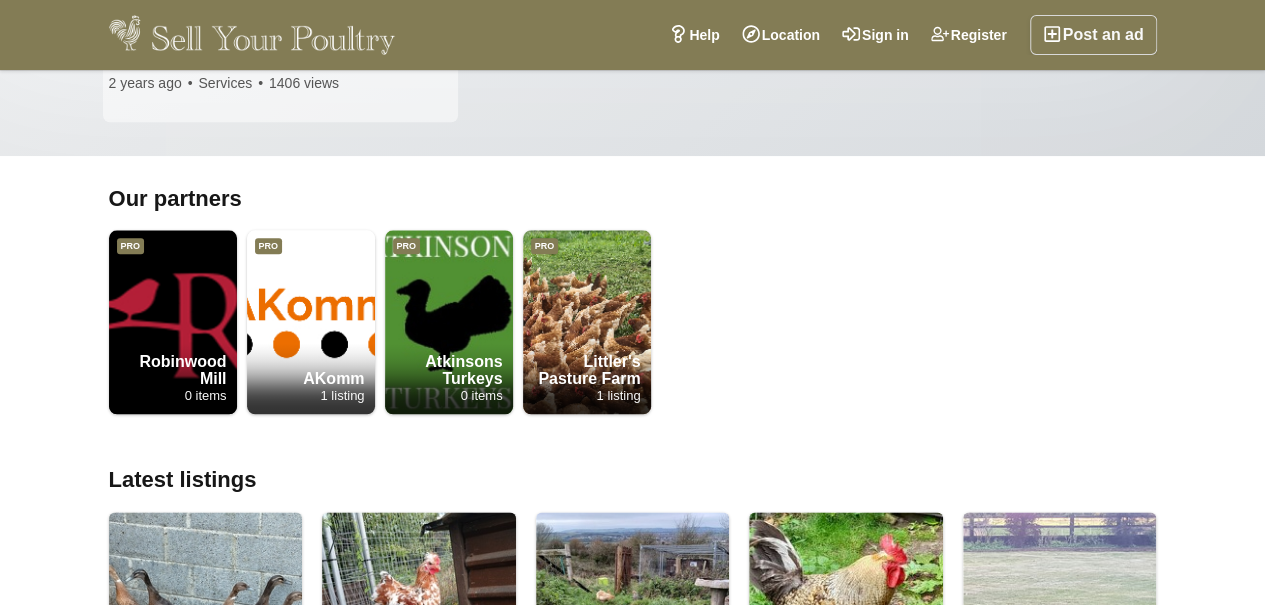 type on "**********" 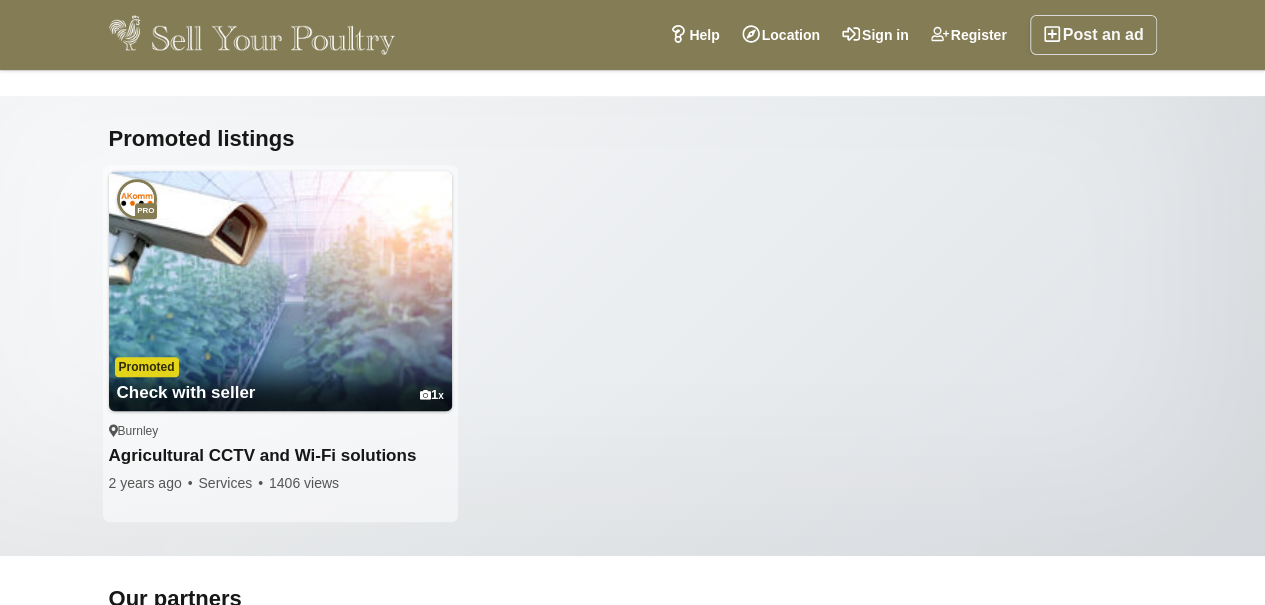scroll, scrollTop: 491, scrollLeft: 0, axis: vertical 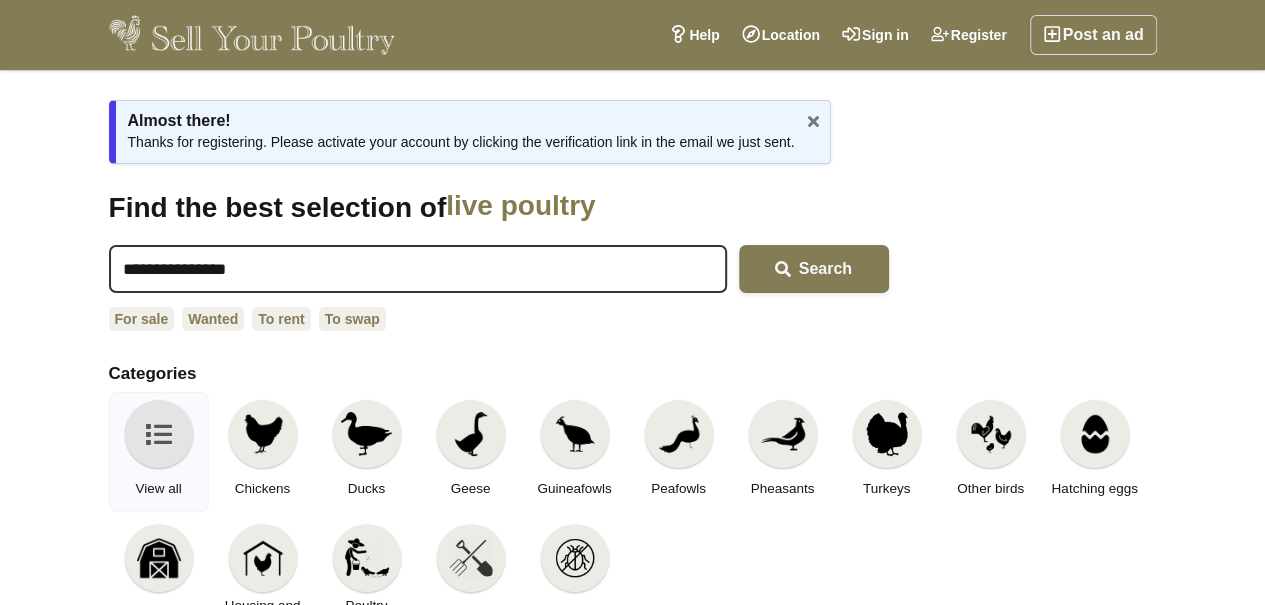 click on "Wanted" at bounding box center (213, 319) 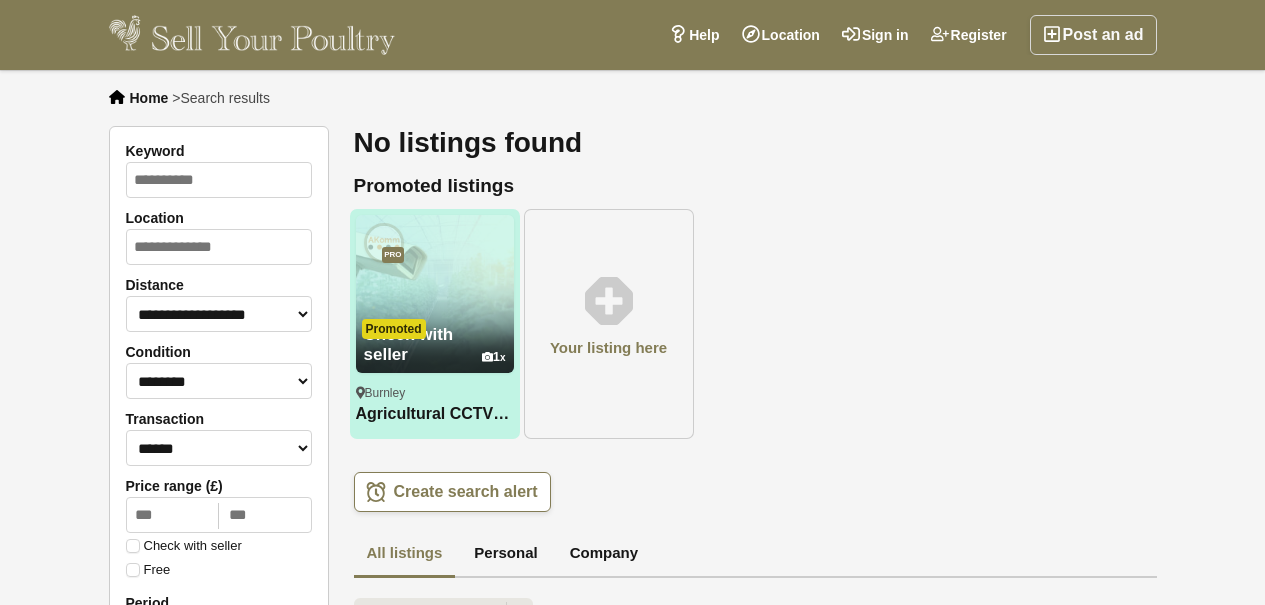 scroll, scrollTop: 0, scrollLeft: 0, axis: both 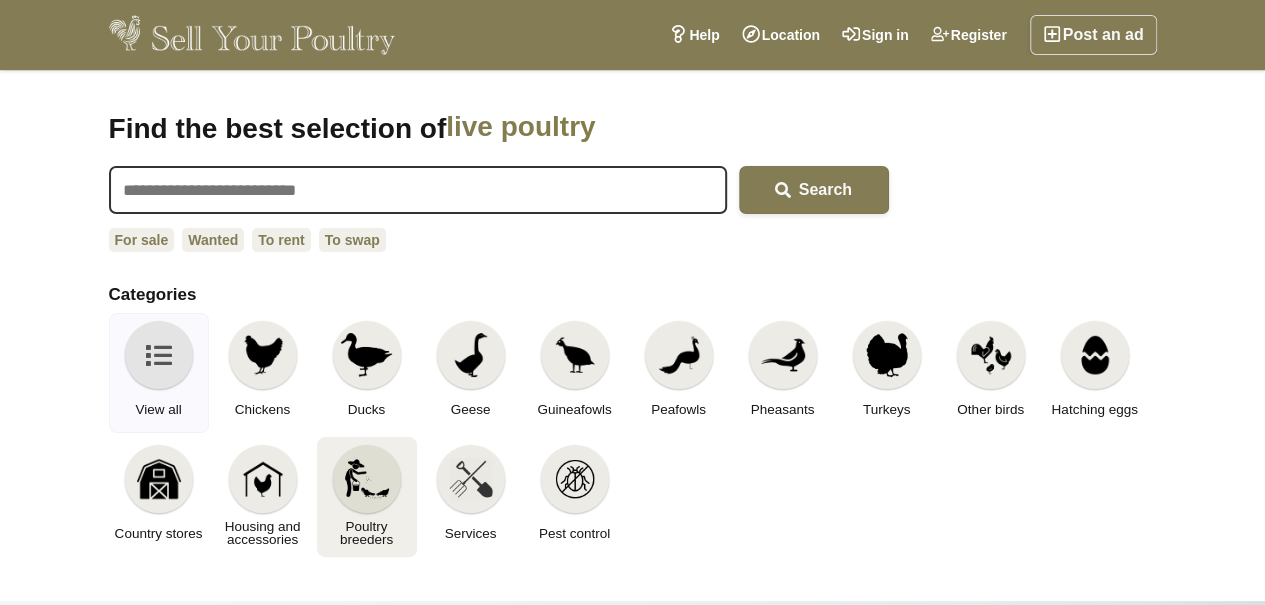 click on "Poultry breeders" at bounding box center [367, 533] 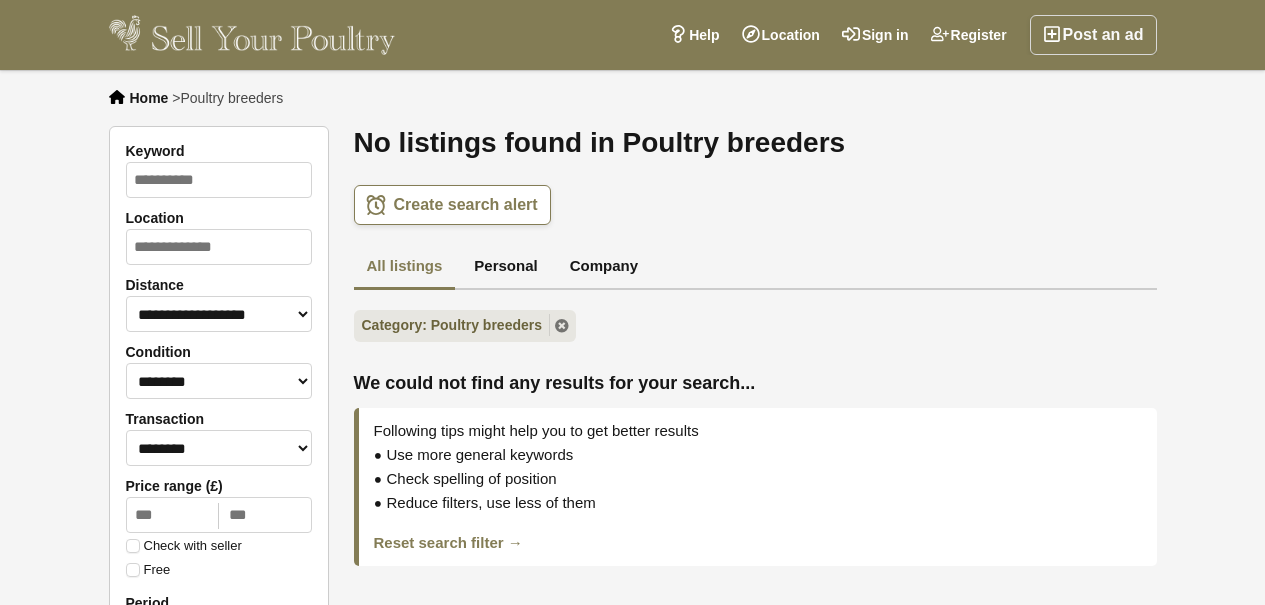 scroll, scrollTop: 0, scrollLeft: 0, axis: both 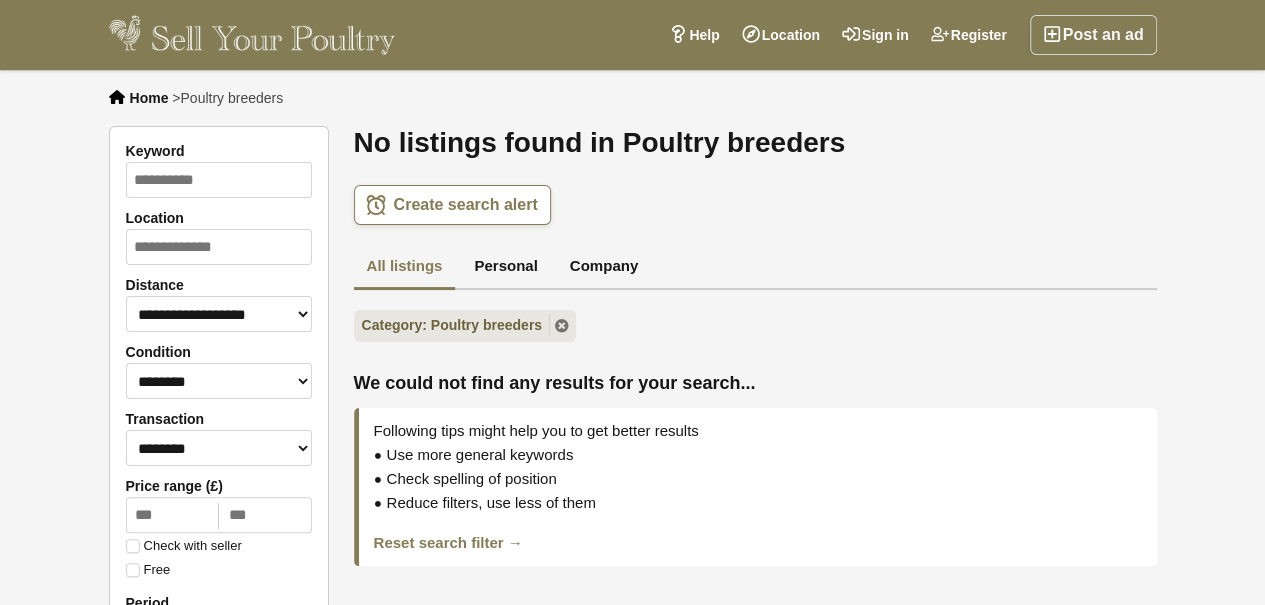 click on "All listings" at bounding box center [405, 268] 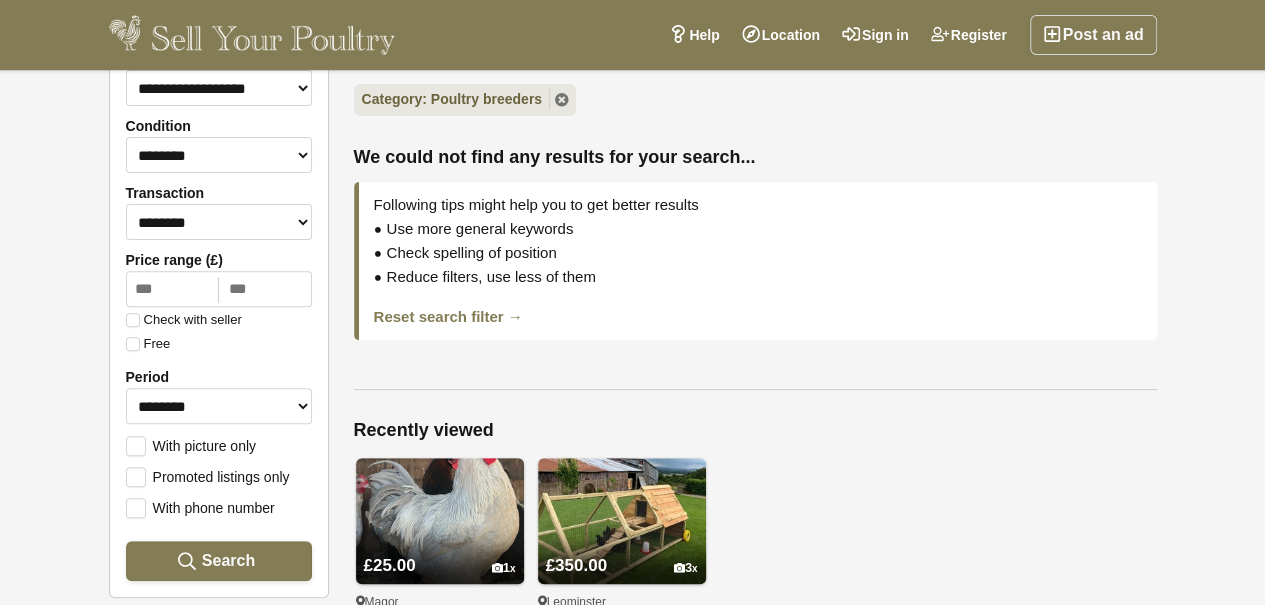 scroll, scrollTop: 360, scrollLeft: 0, axis: vertical 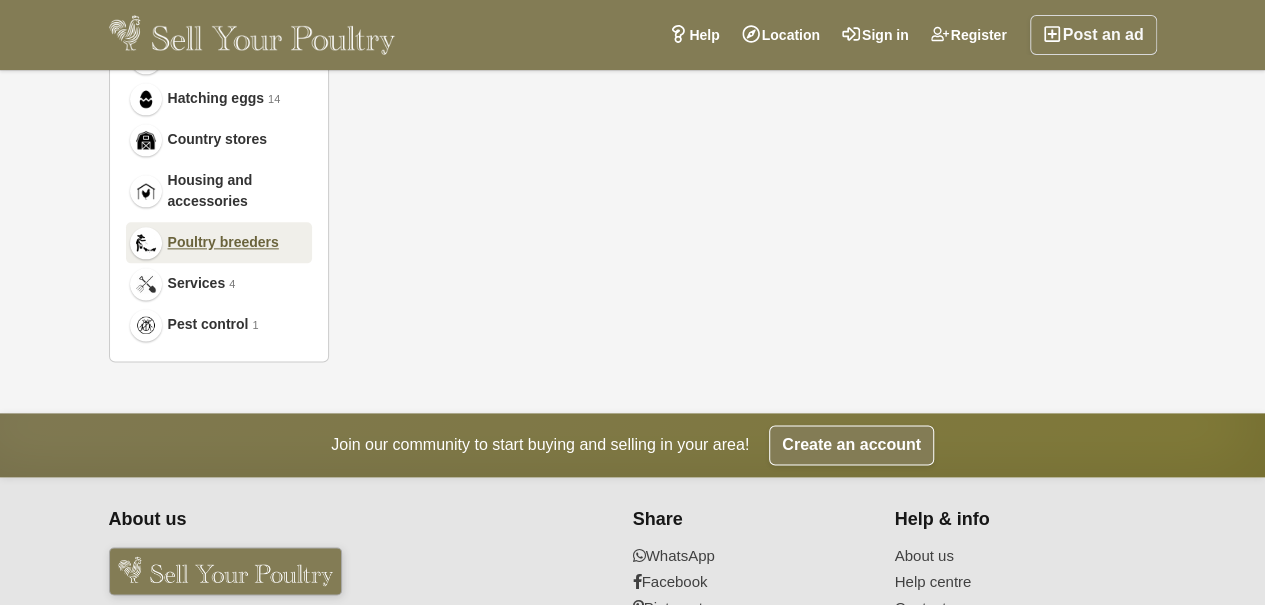 click on "Poultry breeders" at bounding box center [223, 242] 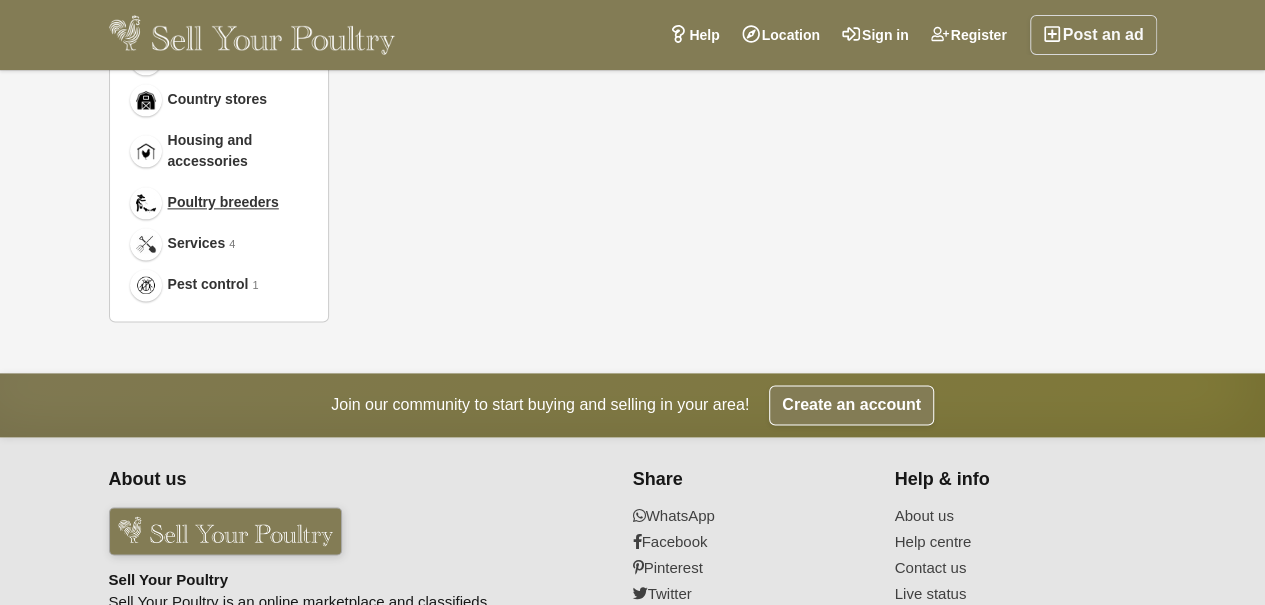 scroll, scrollTop: 1319, scrollLeft: 0, axis: vertical 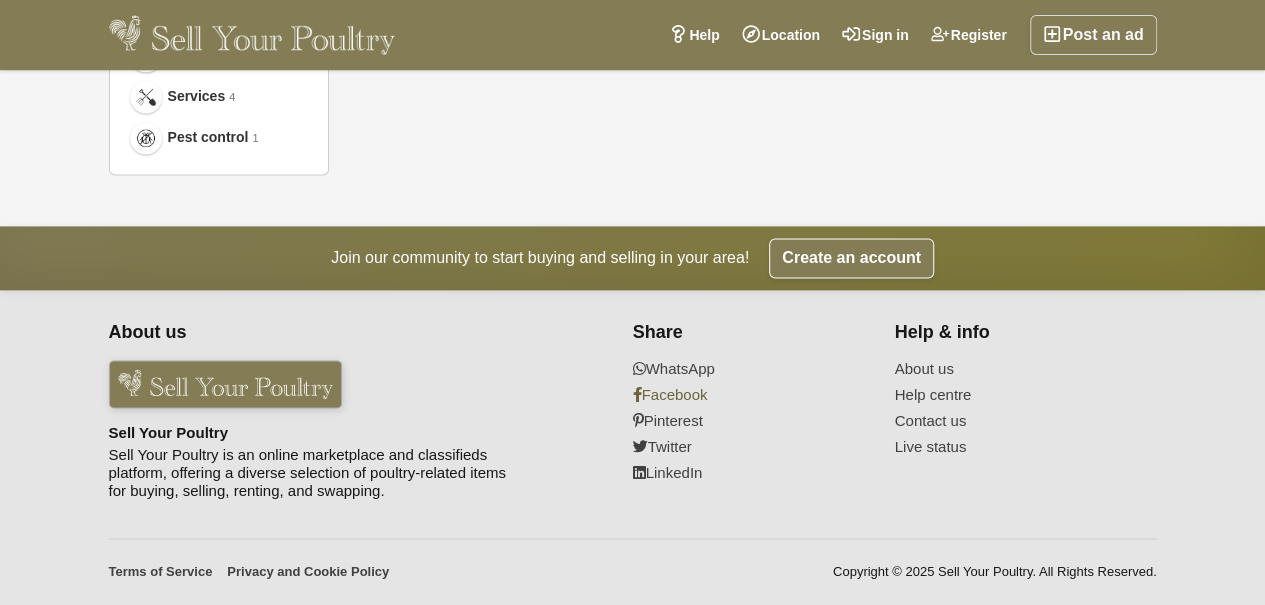 click on "Facebook" at bounding box center (751, 395) 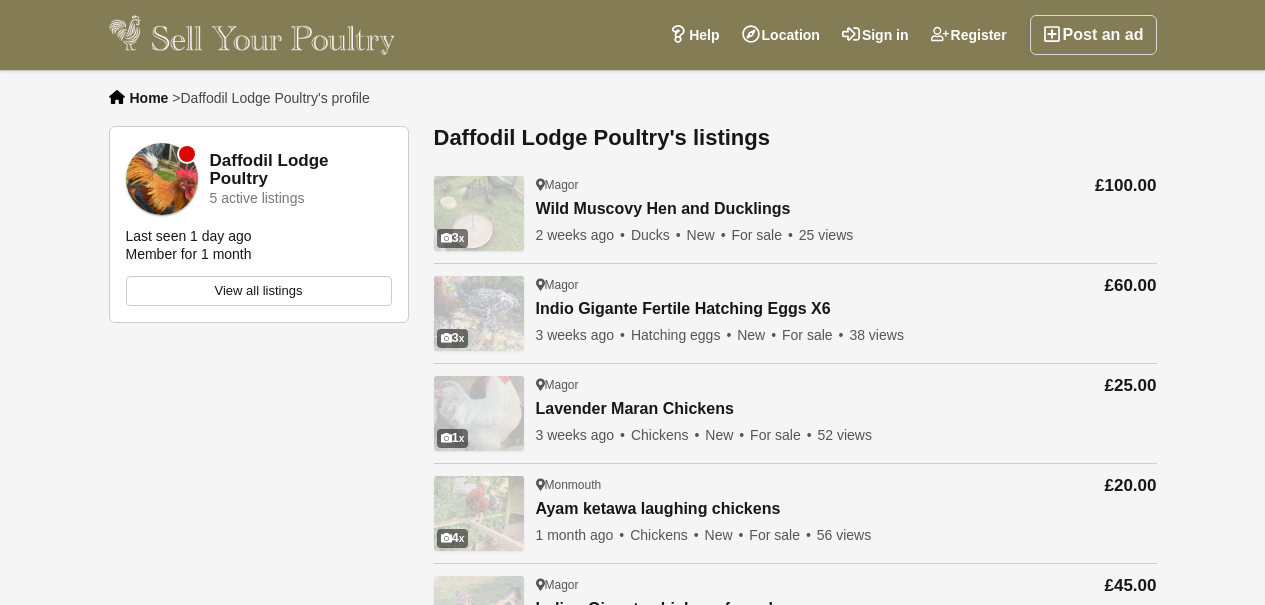 scroll, scrollTop: 0, scrollLeft: 0, axis: both 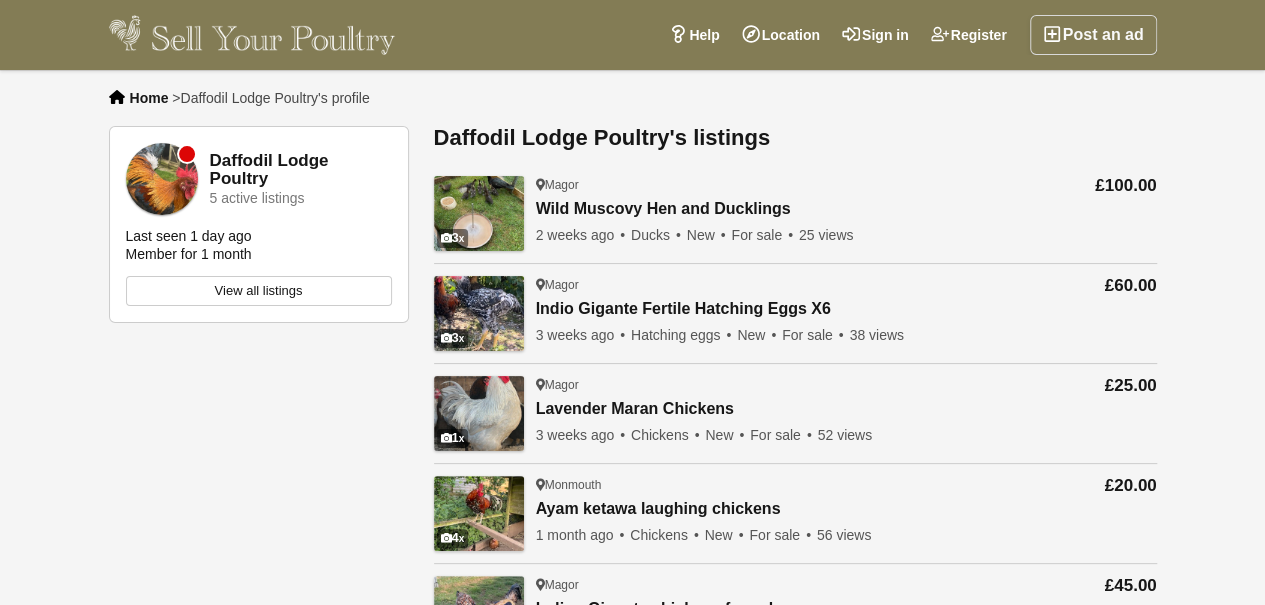 click on "Lavender Maran Chickens" at bounding box center (704, 409) 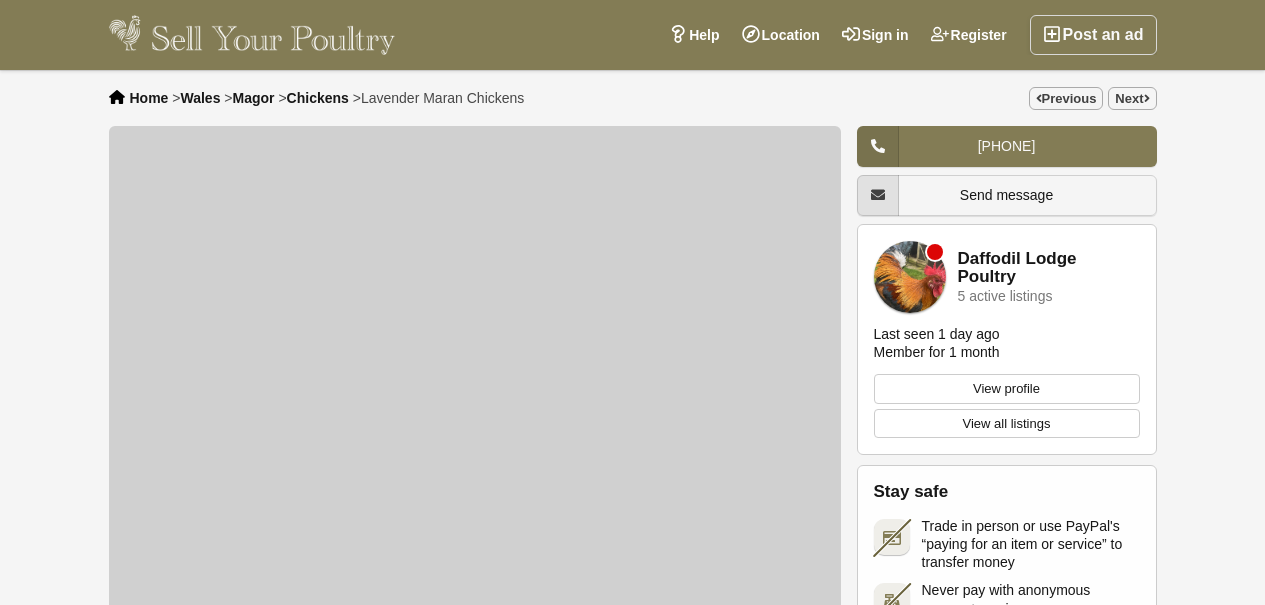 scroll, scrollTop: 0, scrollLeft: 0, axis: both 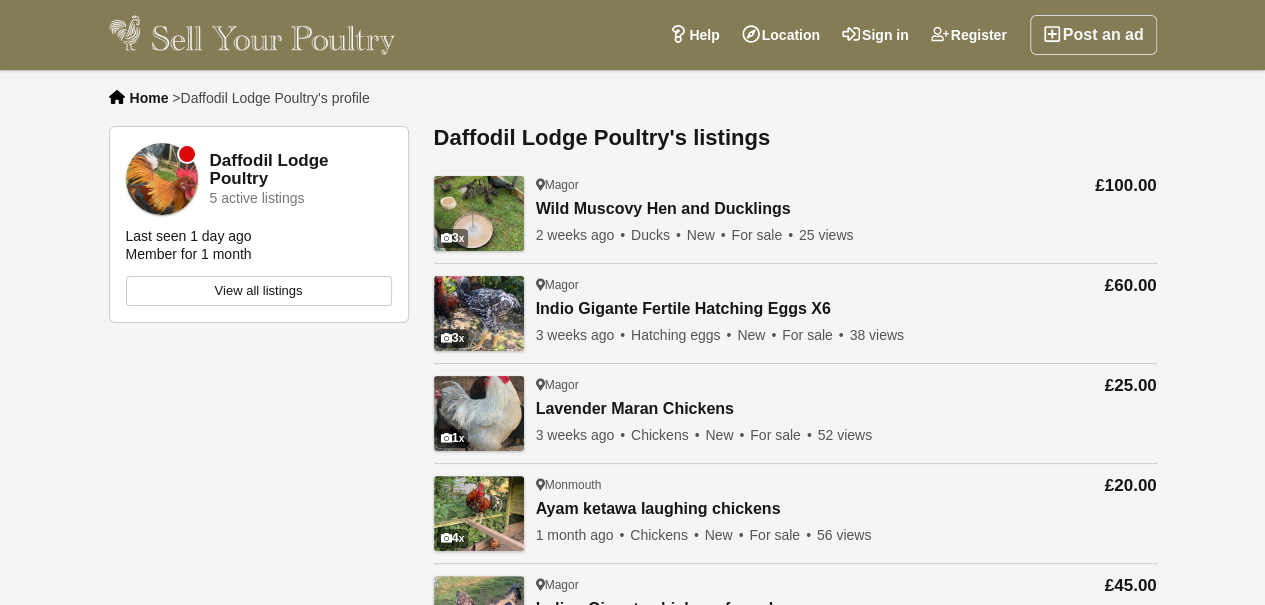 click on "View all listings" at bounding box center [259, 291] 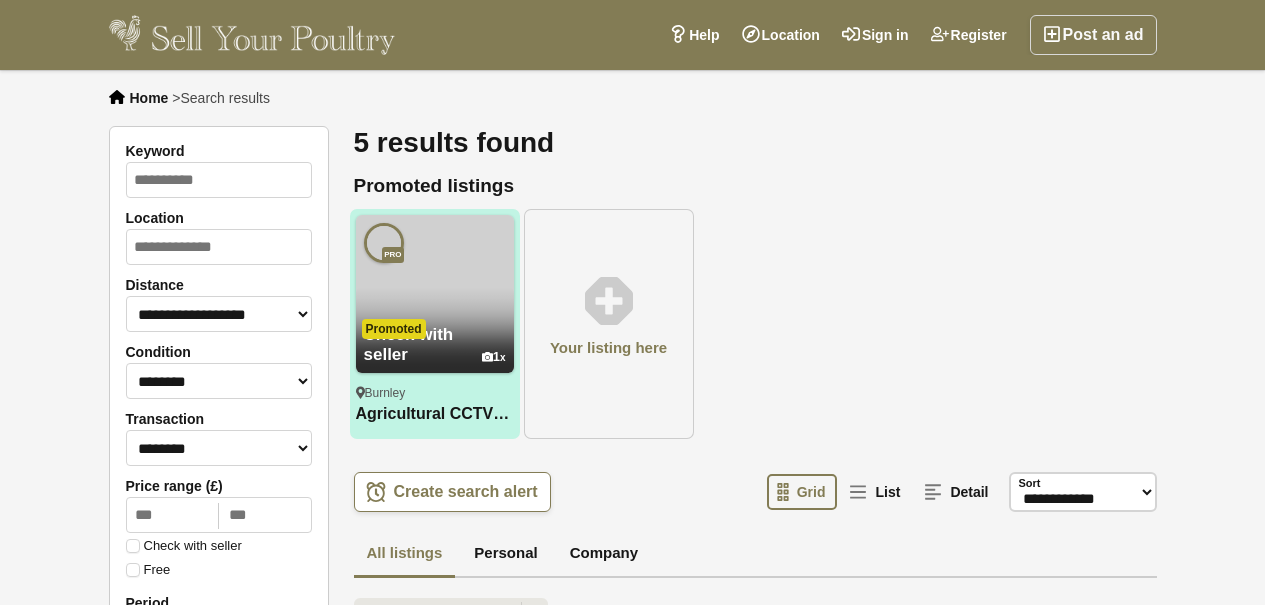 scroll, scrollTop: 0, scrollLeft: 0, axis: both 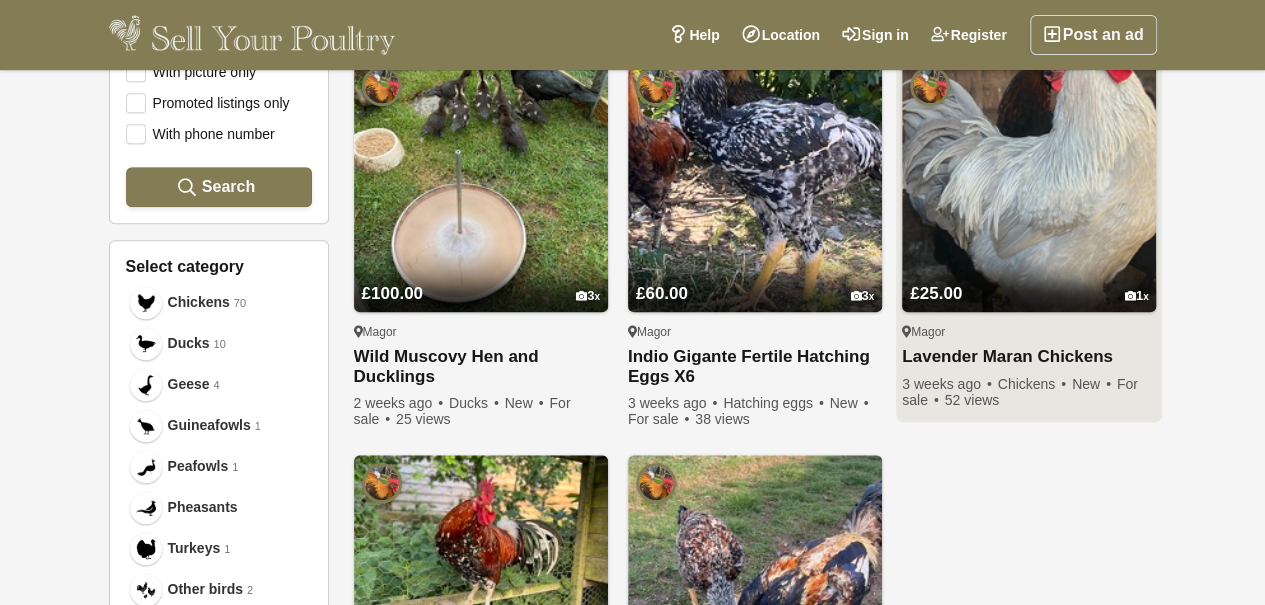 click on "52 views" at bounding box center (972, 400) 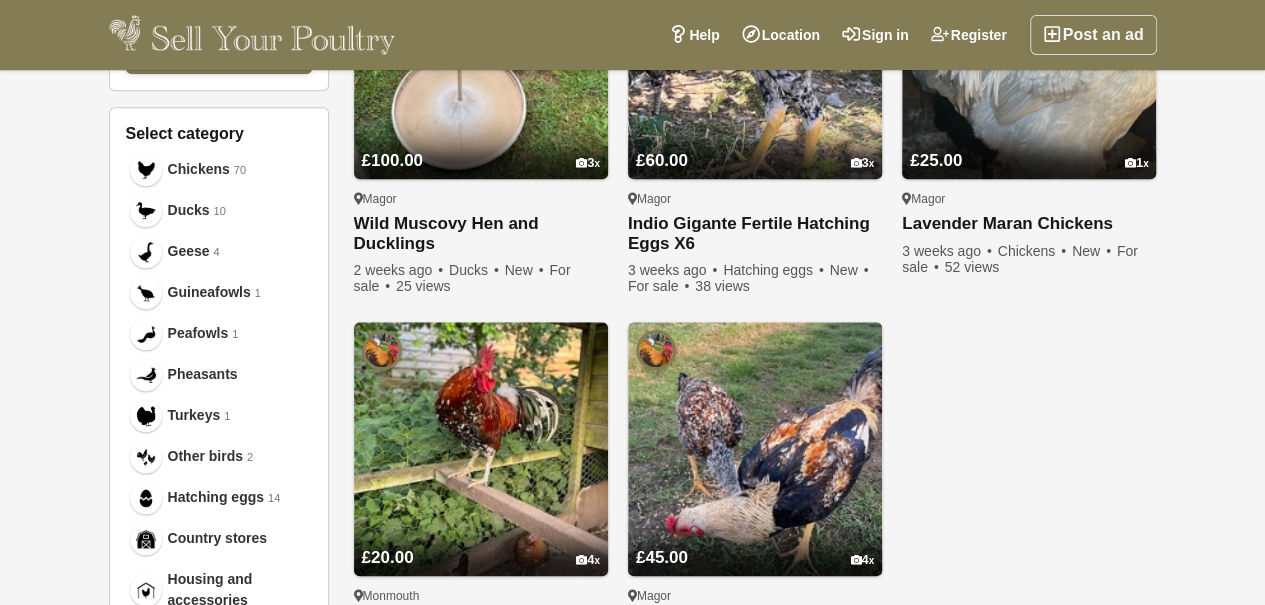 scroll, scrollTop: 826, scrollLeft: 0, axis: vertical 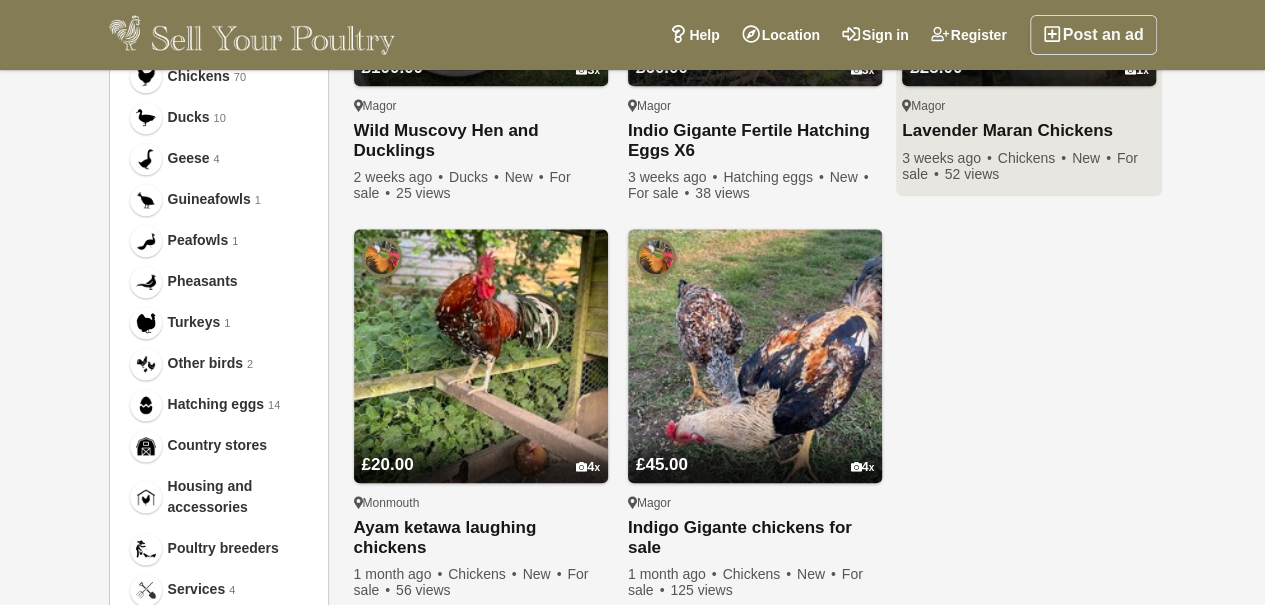 click on "52 views" at bounding box center [972, 174] 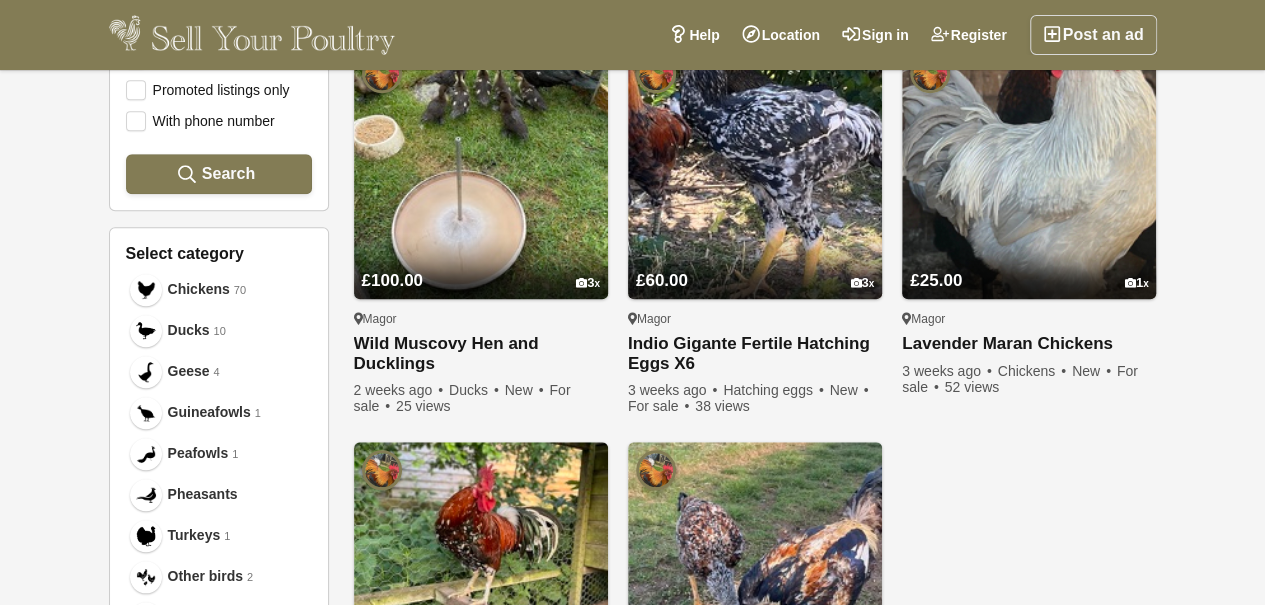 scroll, scrollTop: 546, scrollLeft: 0, axis: vertical 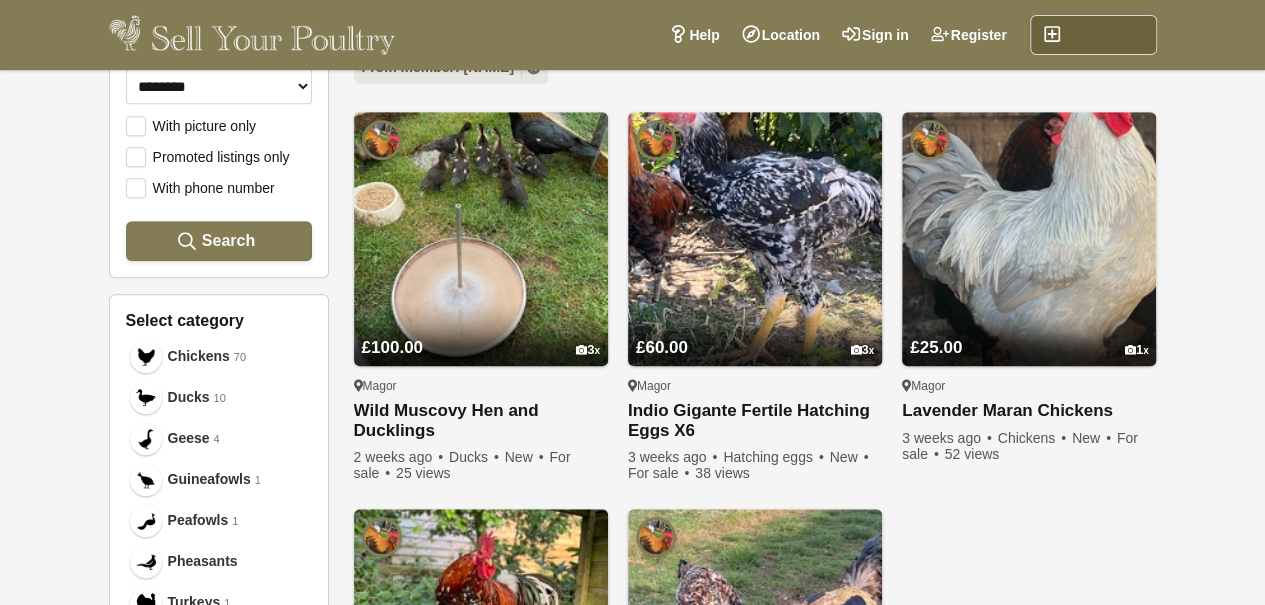 click on "Post an ad" at bounding box center [1093, 35] 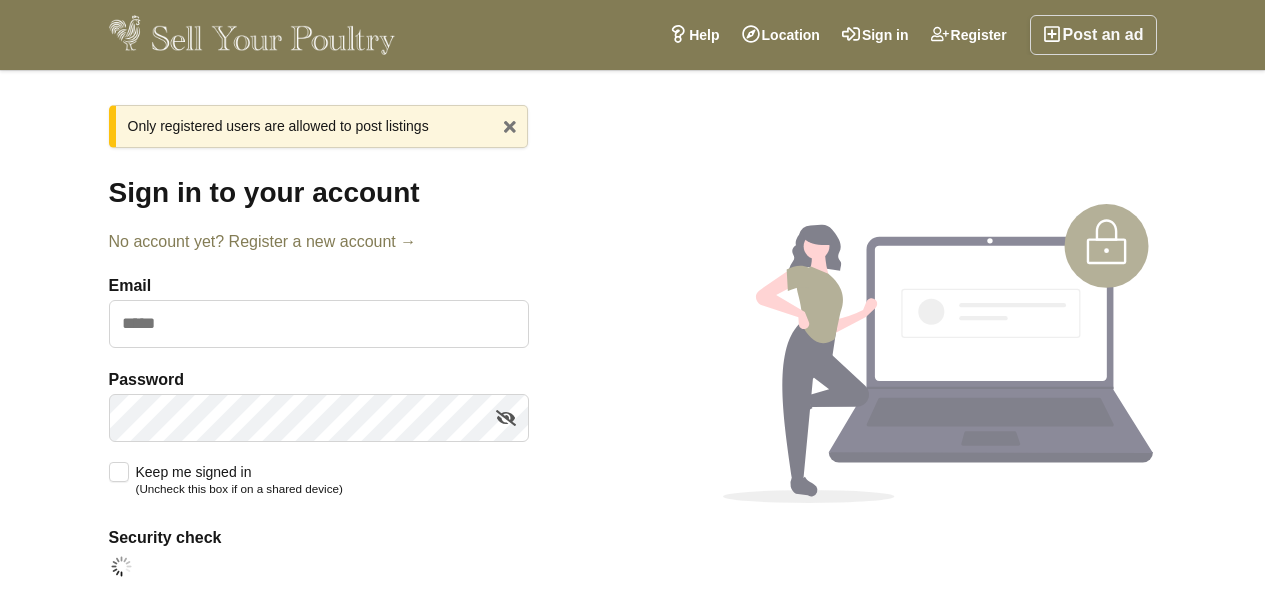 scroll, scrollTop: 0, scrollLeft: 0, axis: both 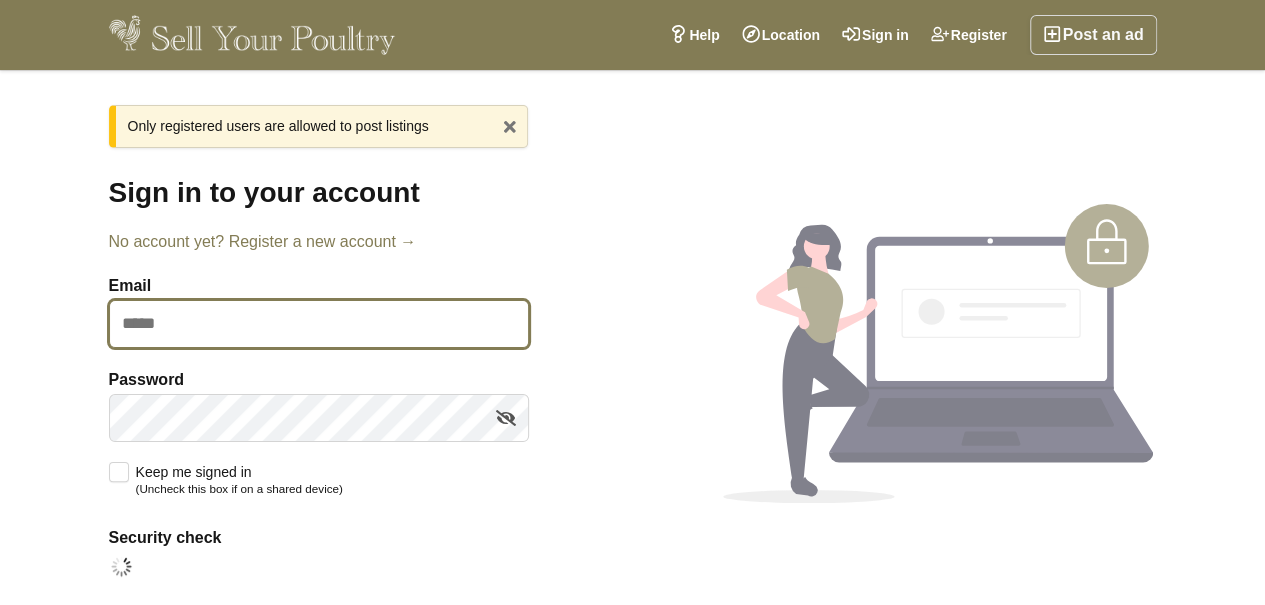 type on "**********" 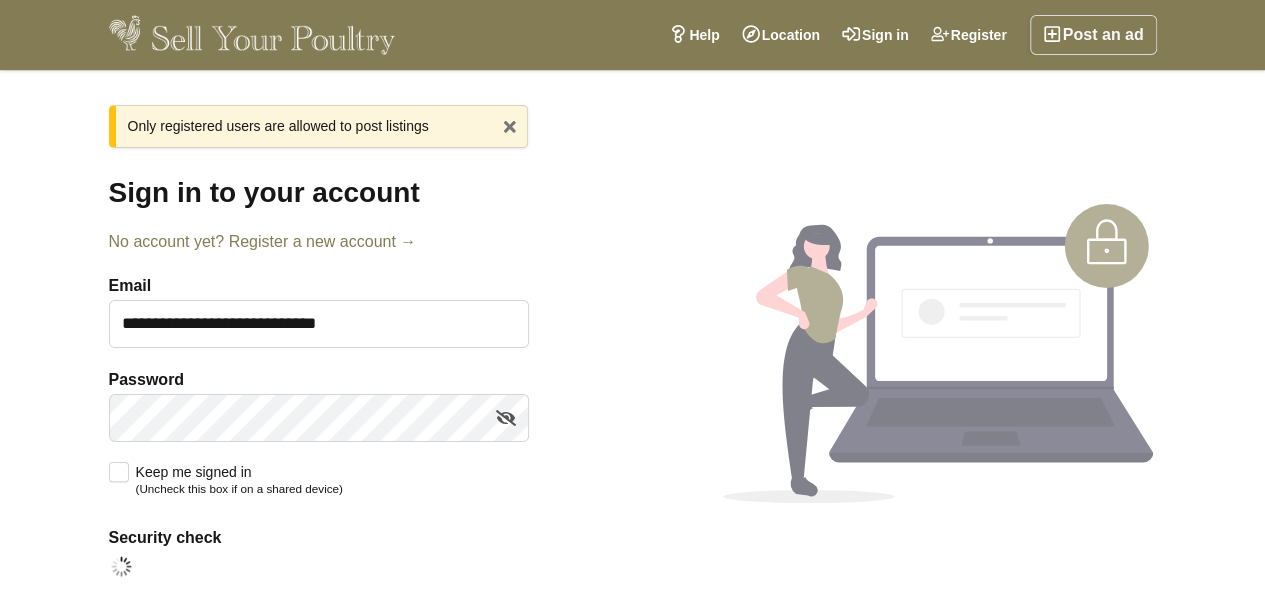 scroll, scrollTop: 53, scrollLeft: 0, axis: vertical 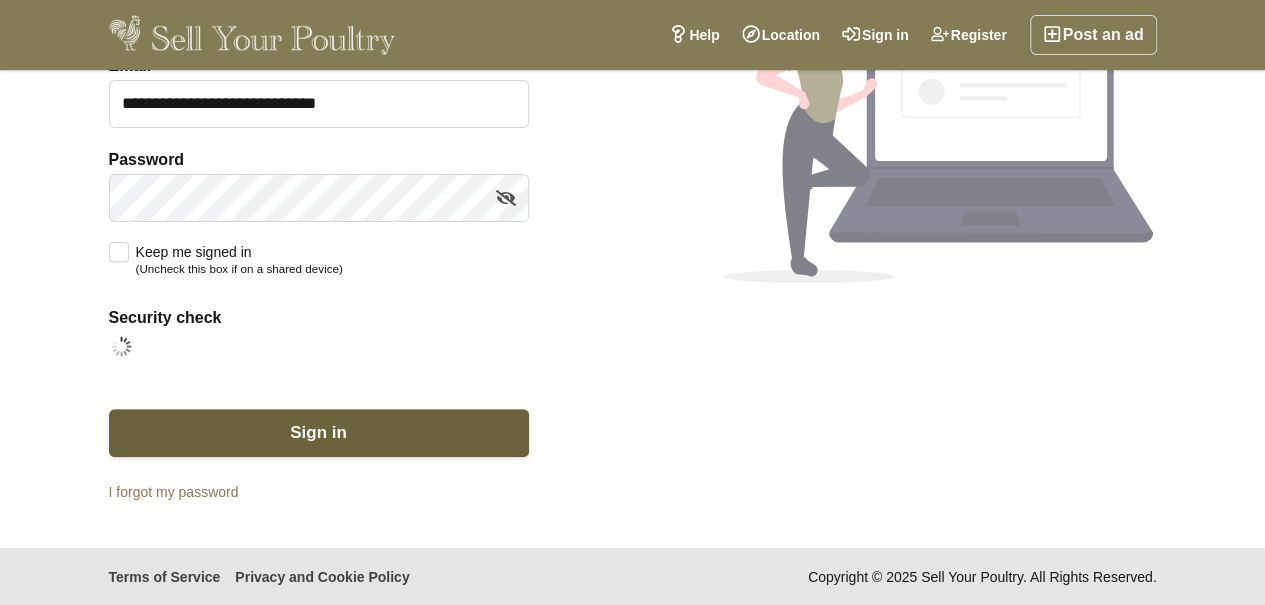 click on "Sign in" at bounding box center (318, 432) 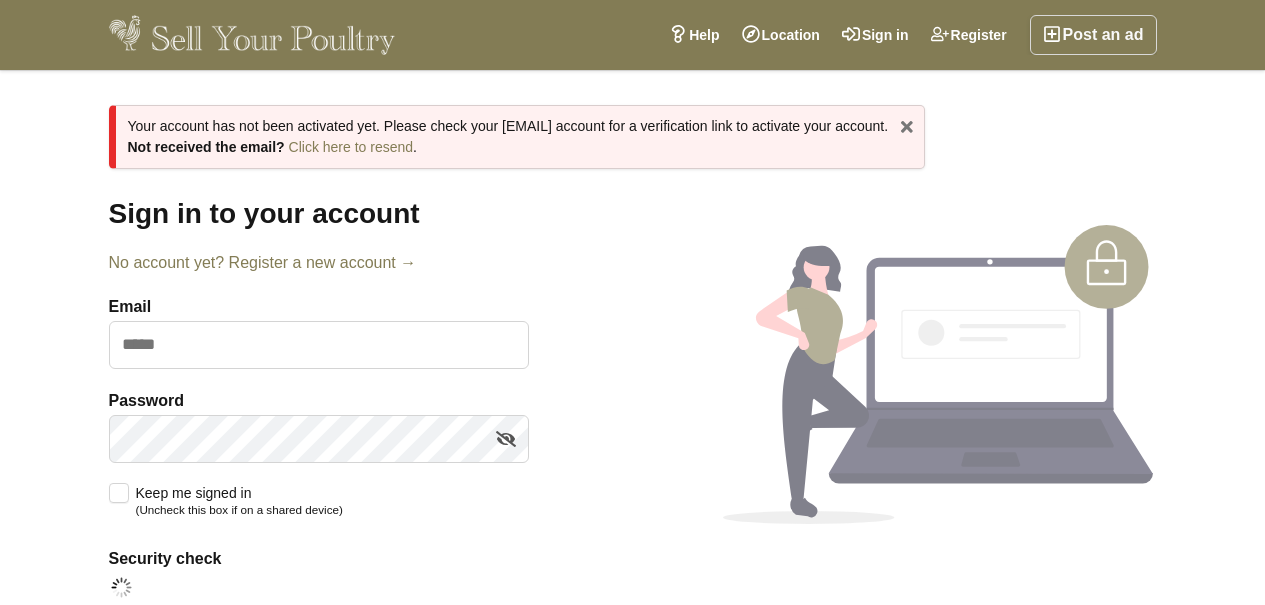 scroll, scrollTop: 0, scrollLeft: 0, axis: both 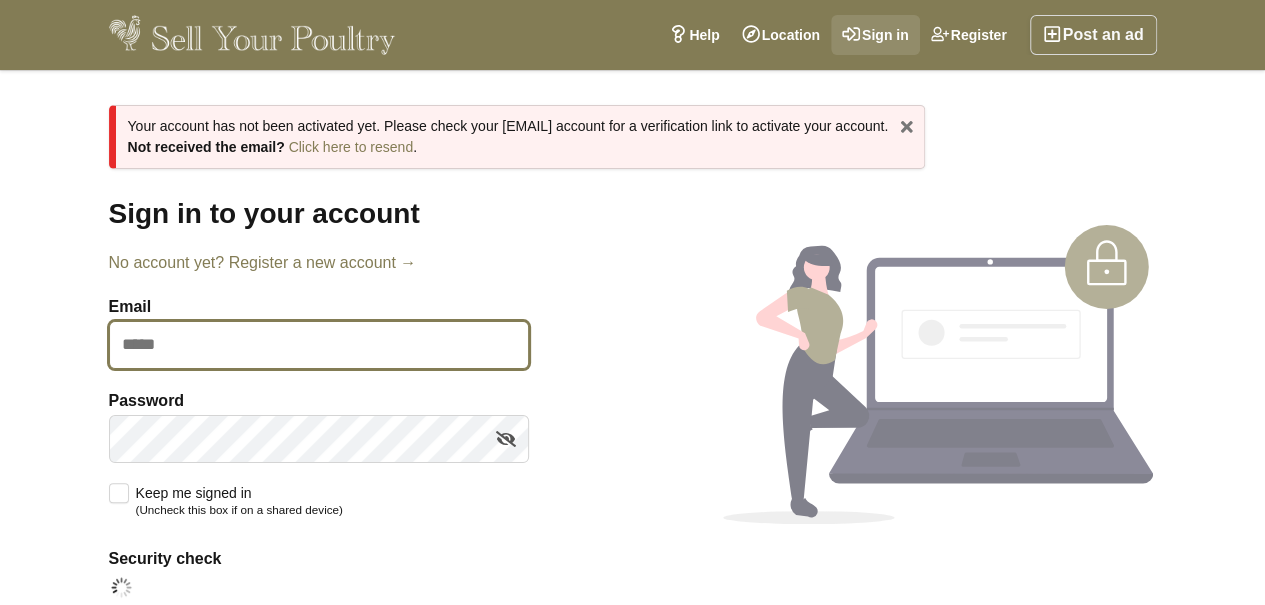 type on "**********" 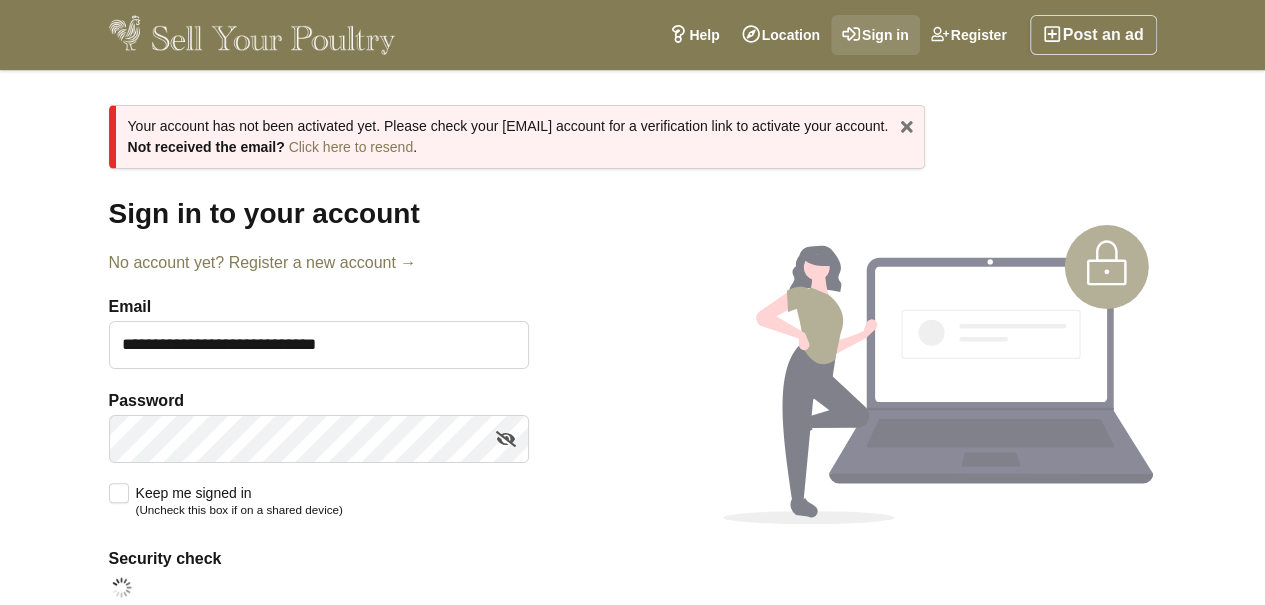 click on "Sign in" at bounding box center [875, 35] 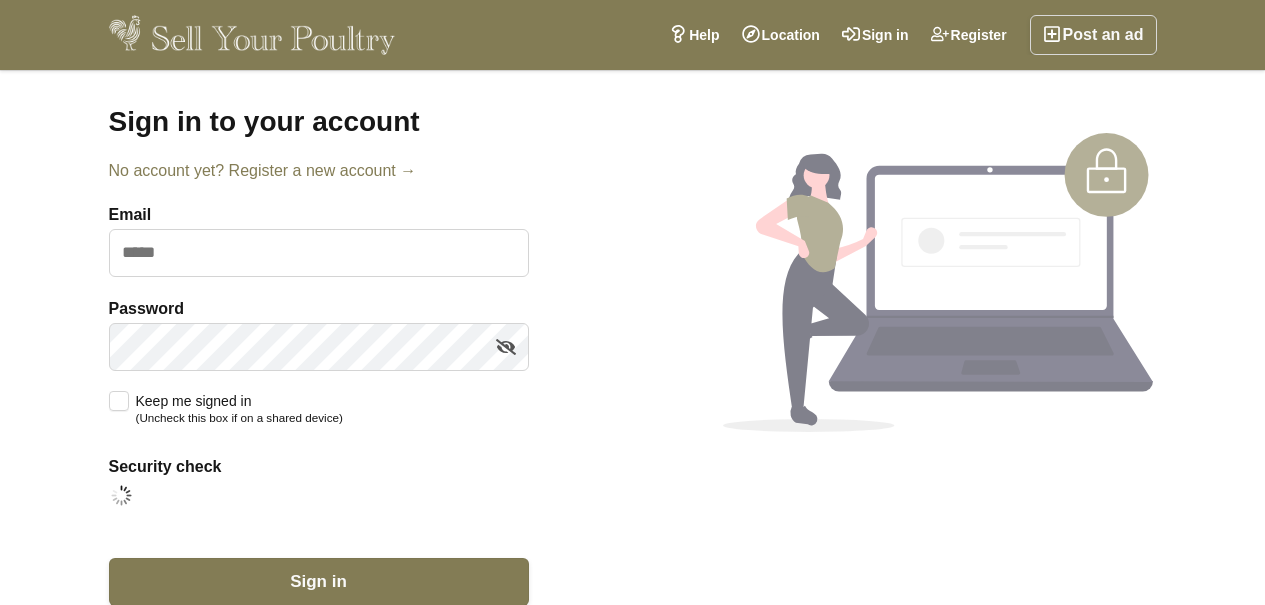 scroll, scrollTop: 0, scrollLeft: 0, axis: both 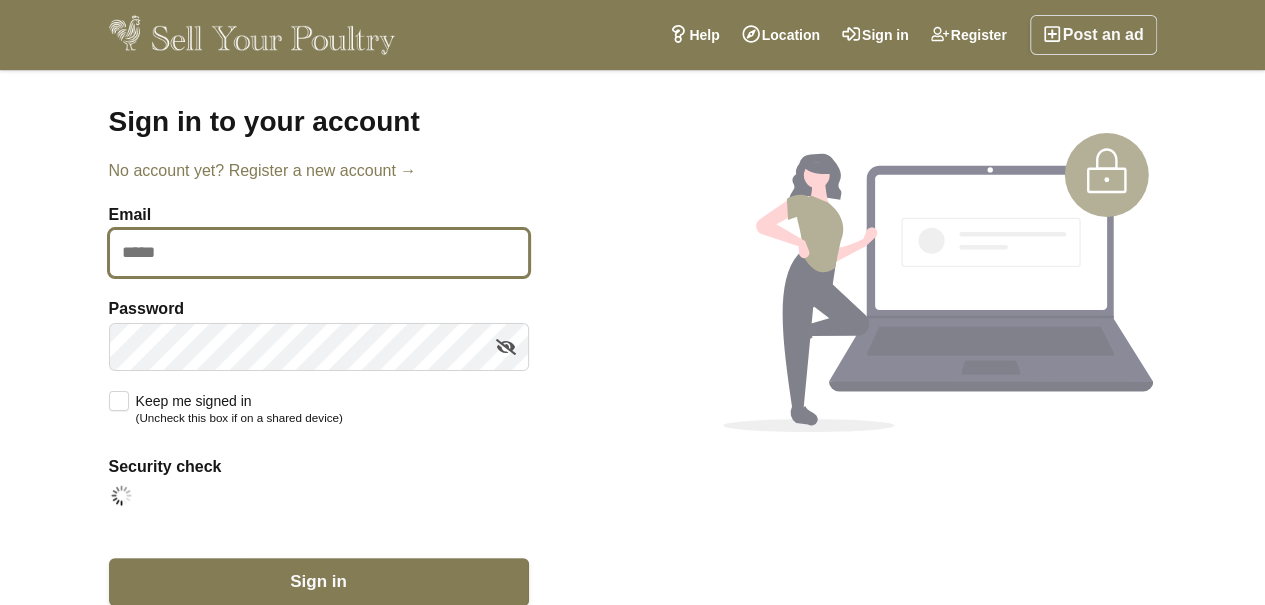 type on "**********" 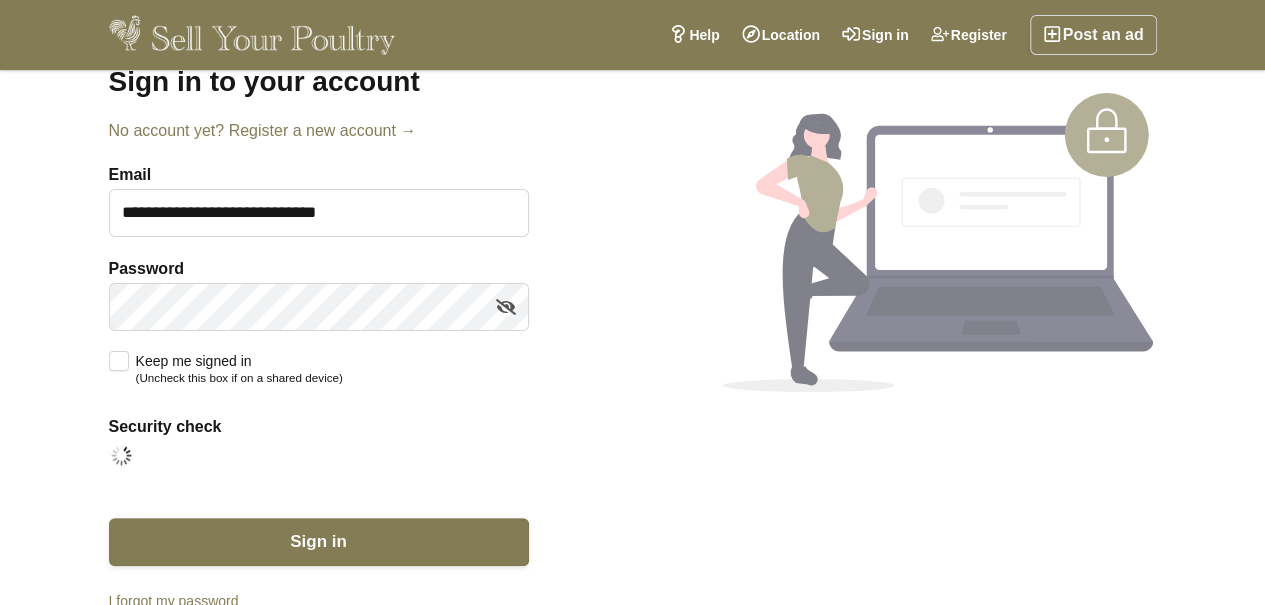 scroll, scrollTop: 150, scrollLeft: 0, axis: vertical 